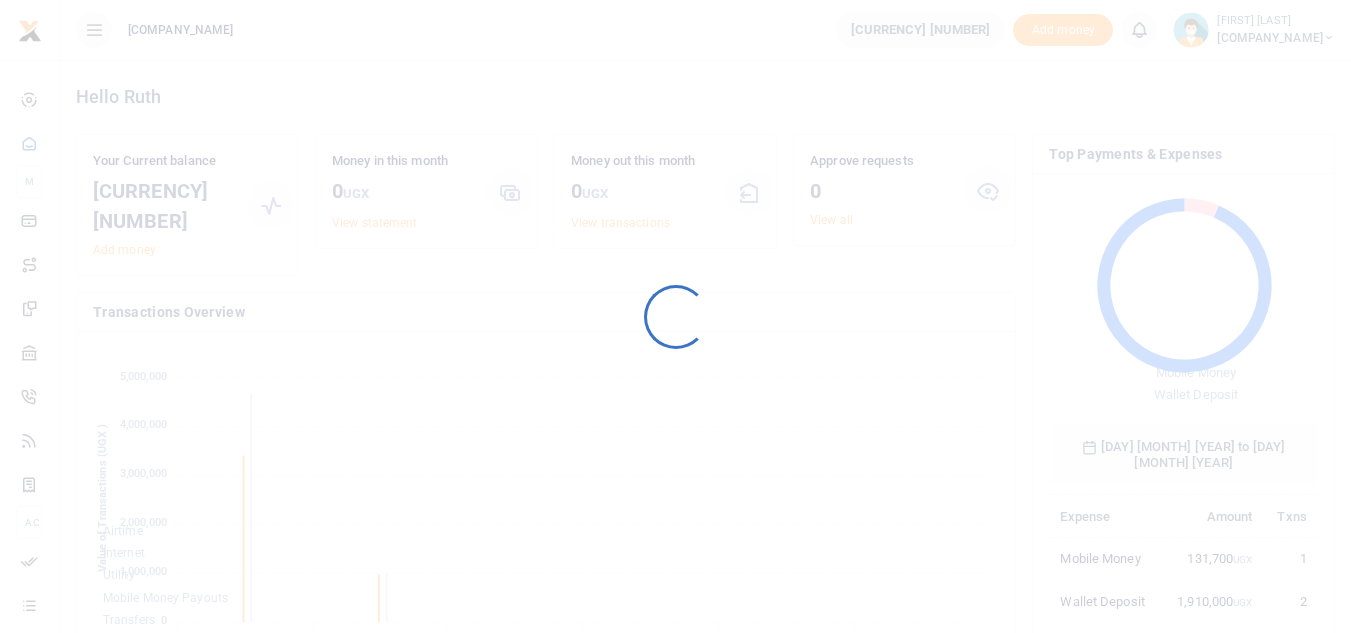 scroll, scrollTop: 0, scrollLeft: 0, axis: both 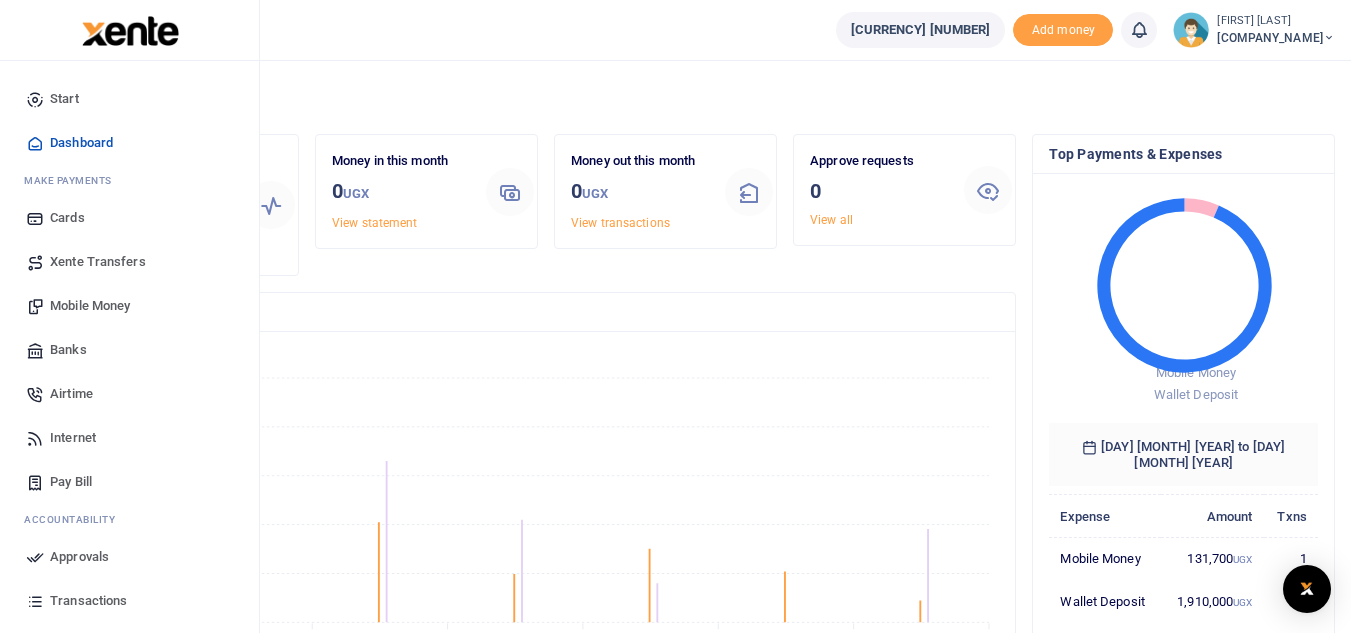 click on "Transactions" at bounding box center (88, 601) 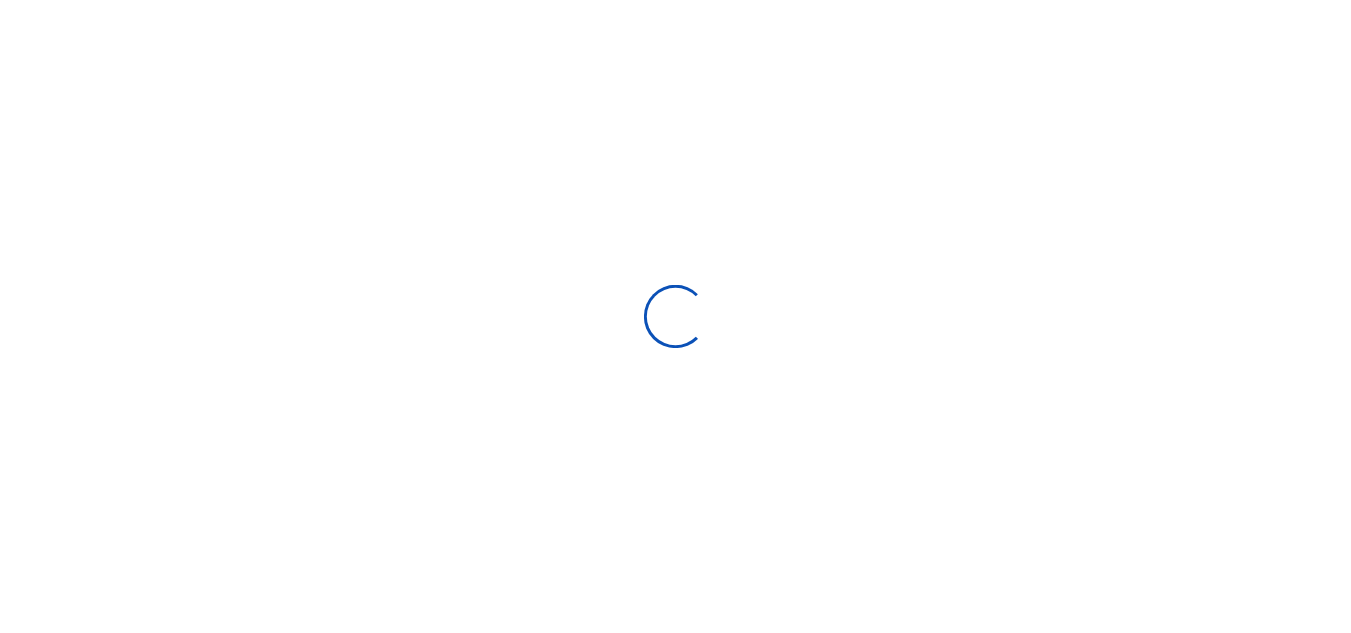 scroll, scrollTop: 0, scrollLeft: 0, axis: both 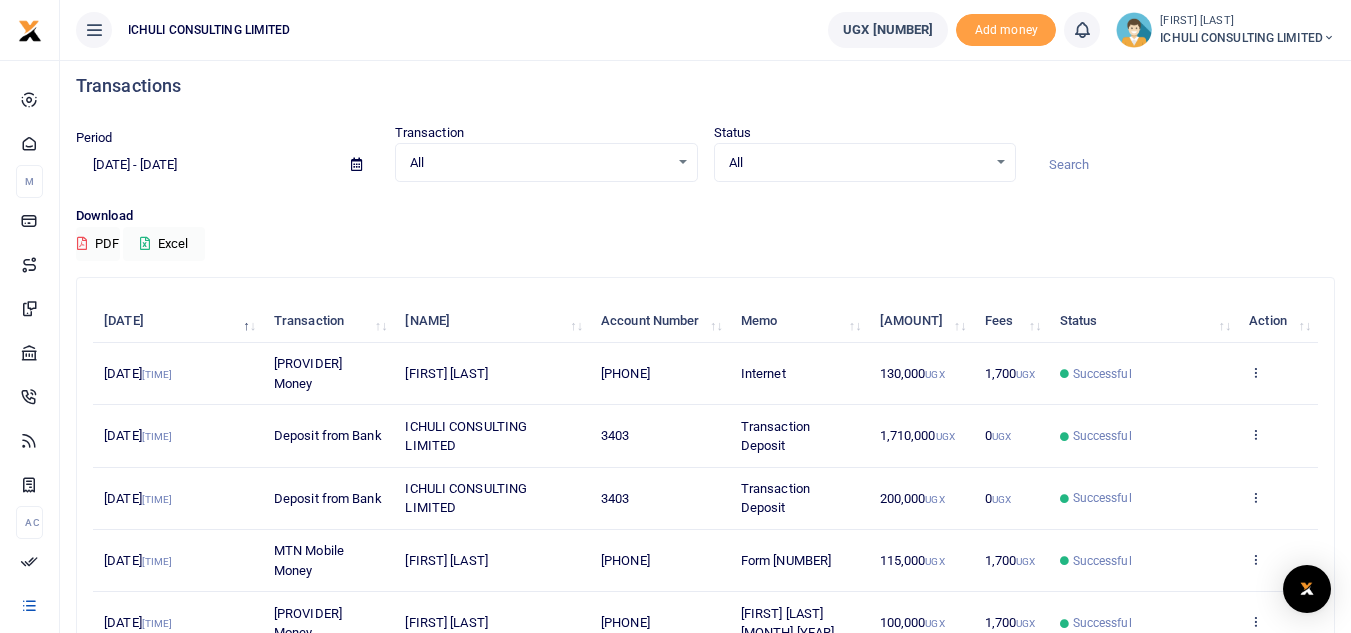 click at bounding box center (356, 164) 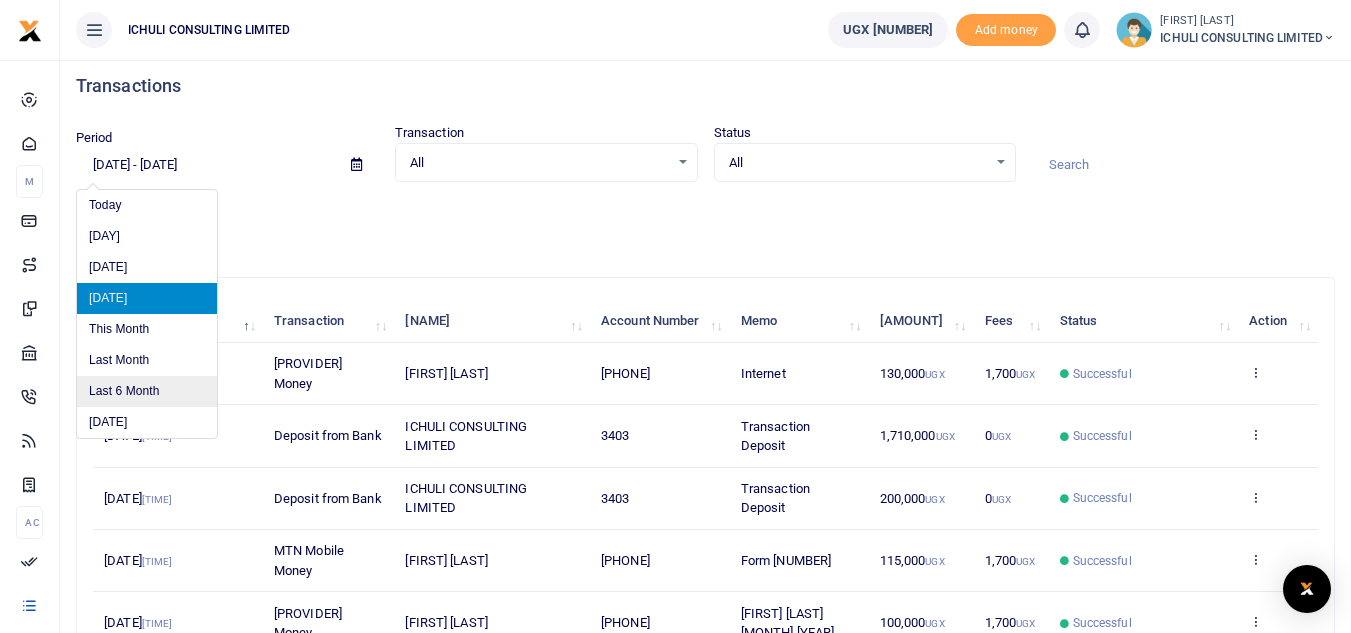 click on "Last 6 Month" at bounding box center [147, 421] 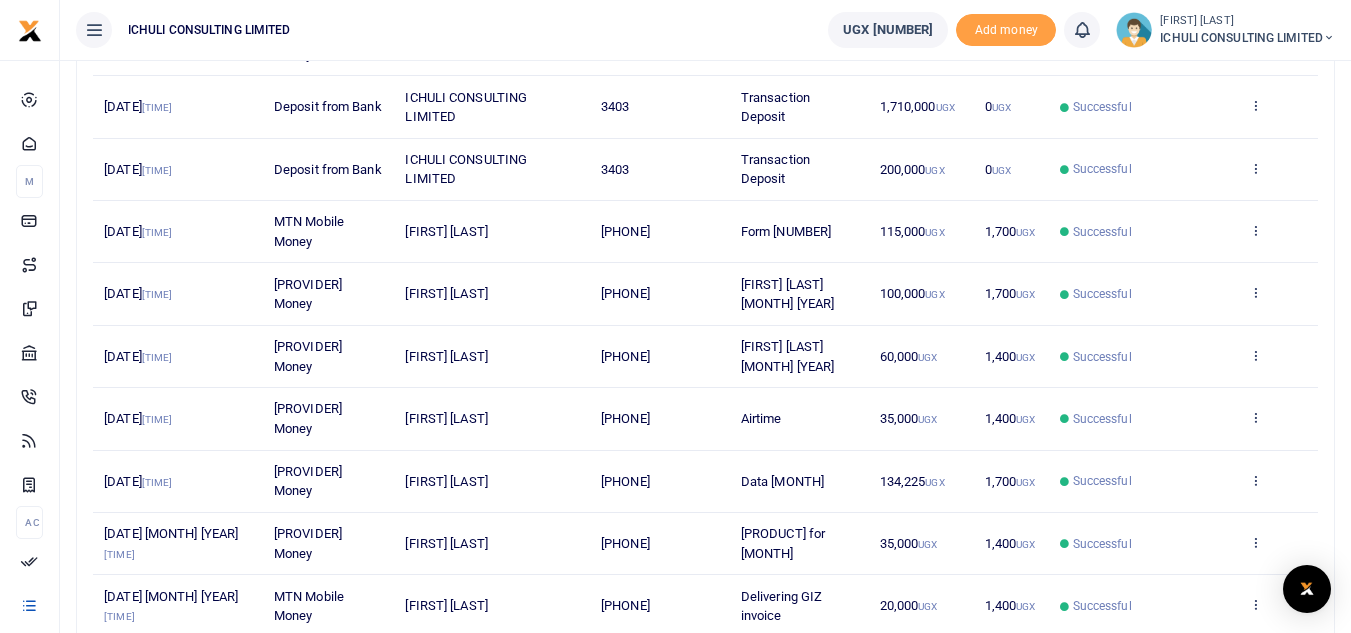 scroll, scrollTop: 345, scrollLeft: 0, axis: vertical 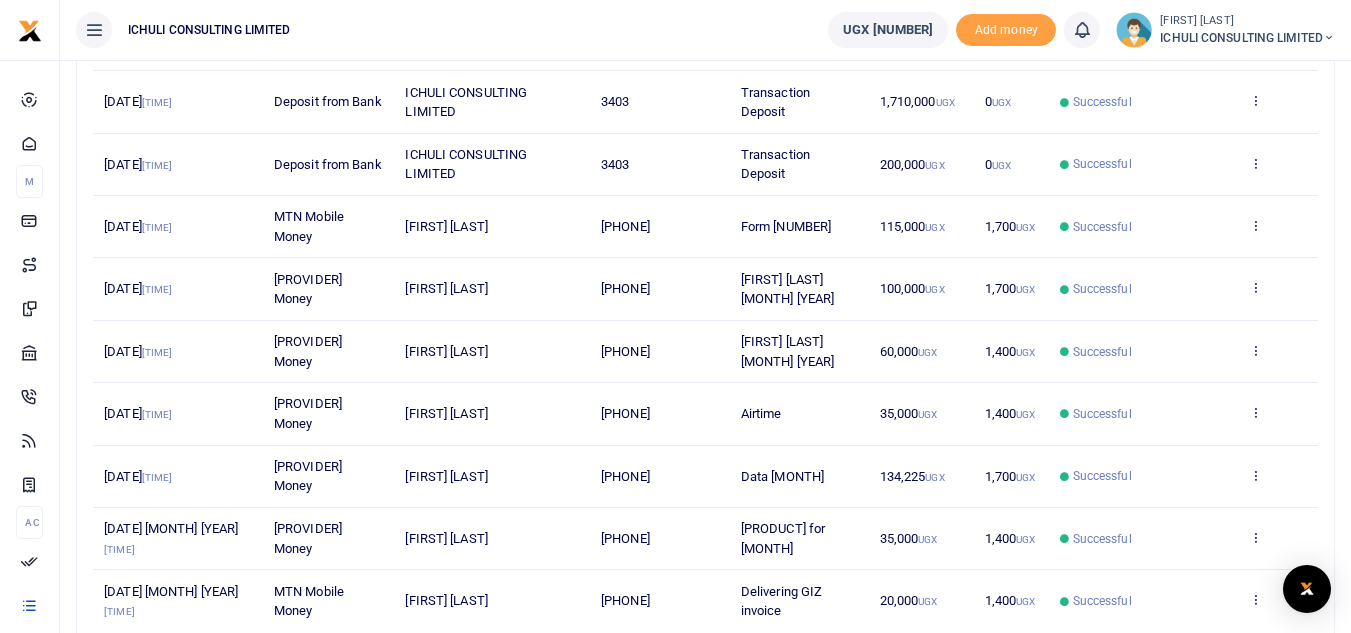 click on "2" at bounding box center [1067, 672] 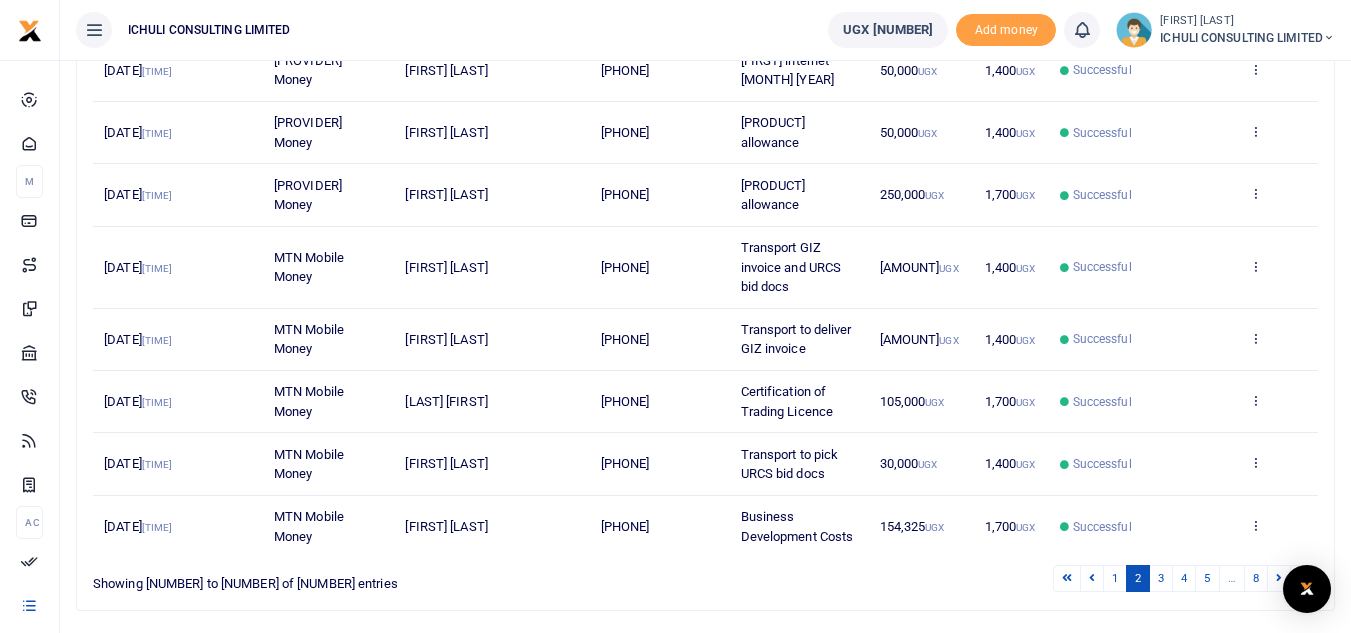 scroll, scrollTop: 501, scrollLeft: 0, axis: vertical 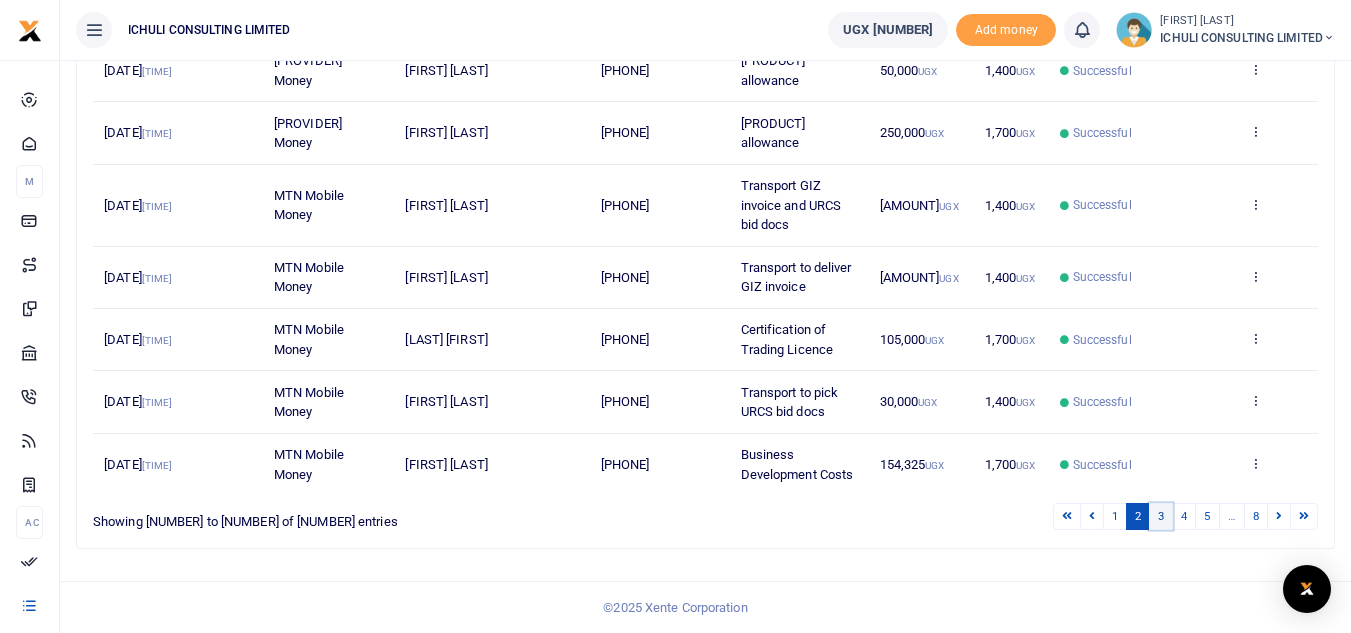 click on "3" at bounding box center (1067, 536) 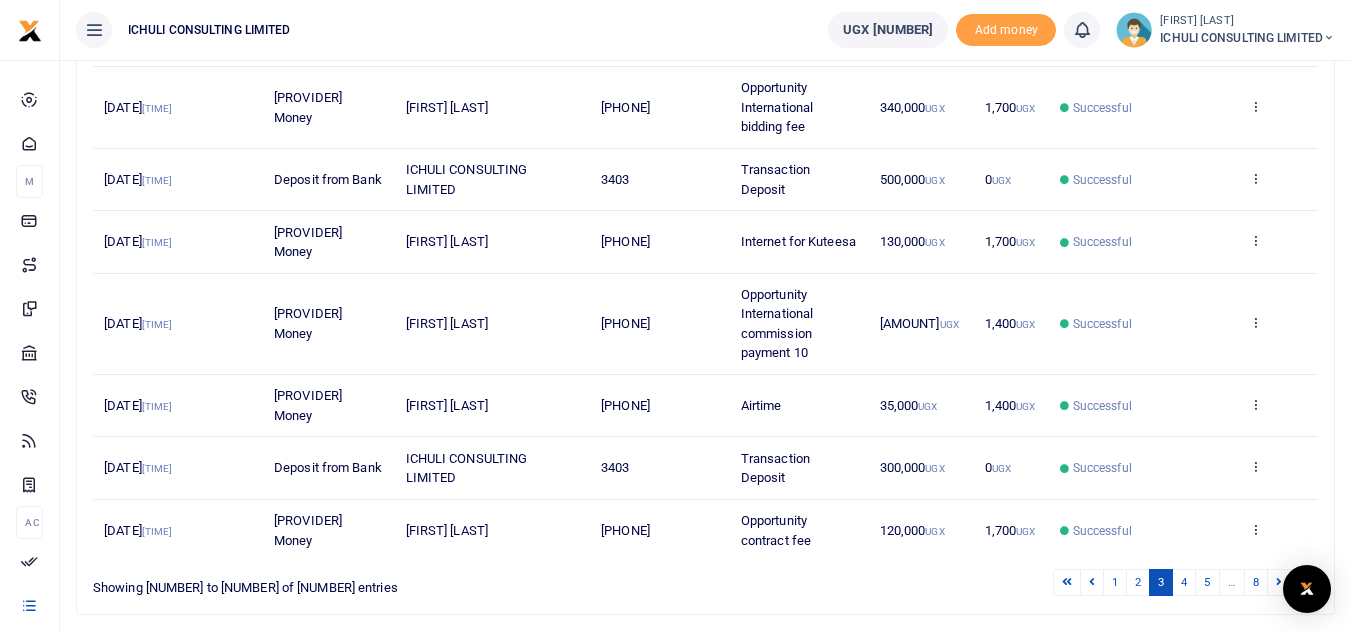 scroll, scrollTop: 486, scrollLeft: 0, axis: vertical 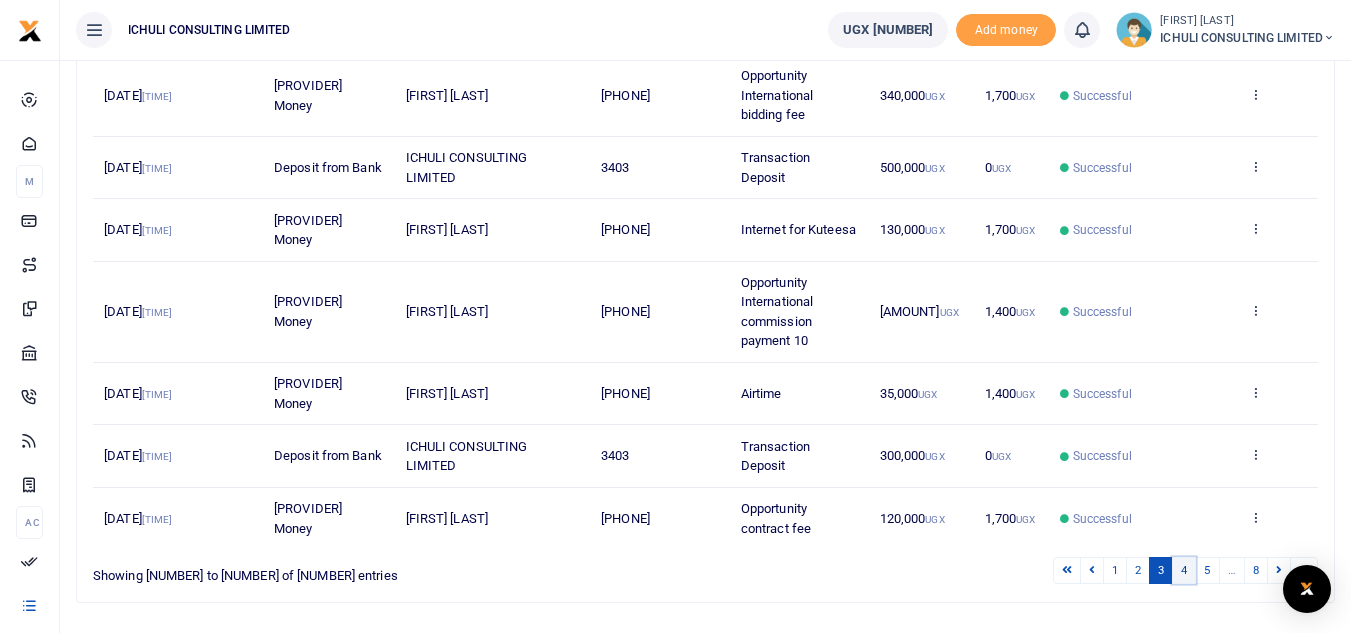 click on "4" at bounding box center (1067, 590) 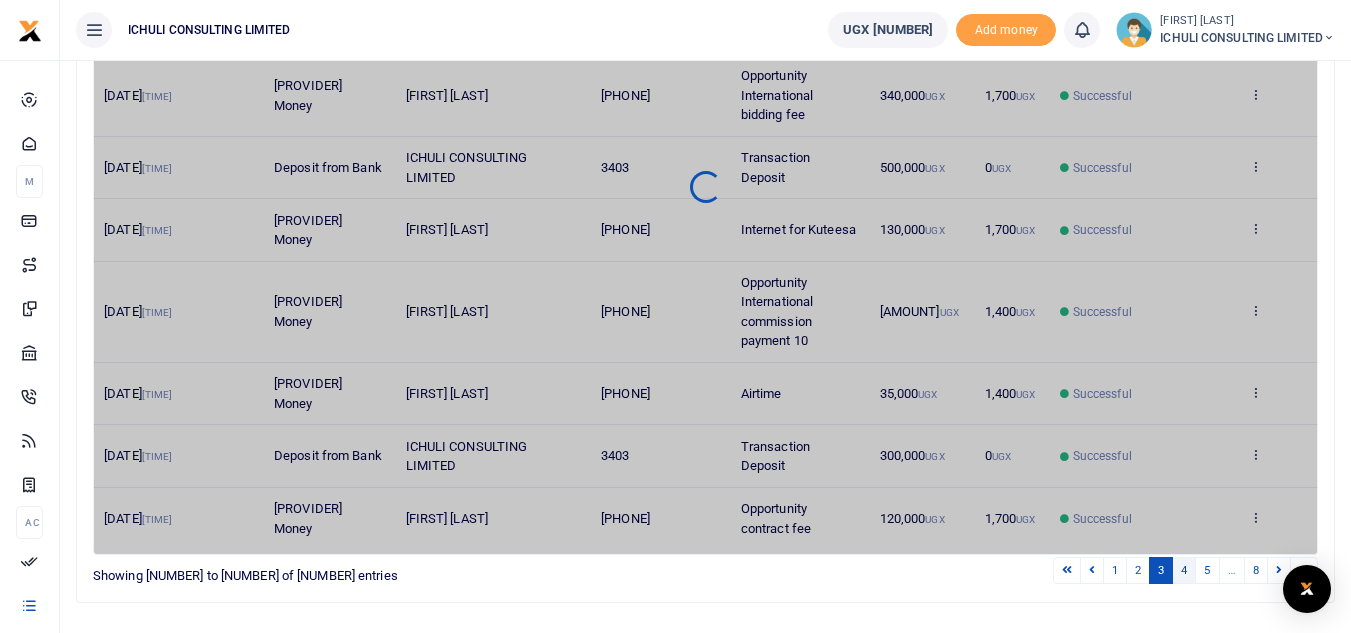 scroll, scrollTop: 482, scrollLeft: 0, axis: vertical 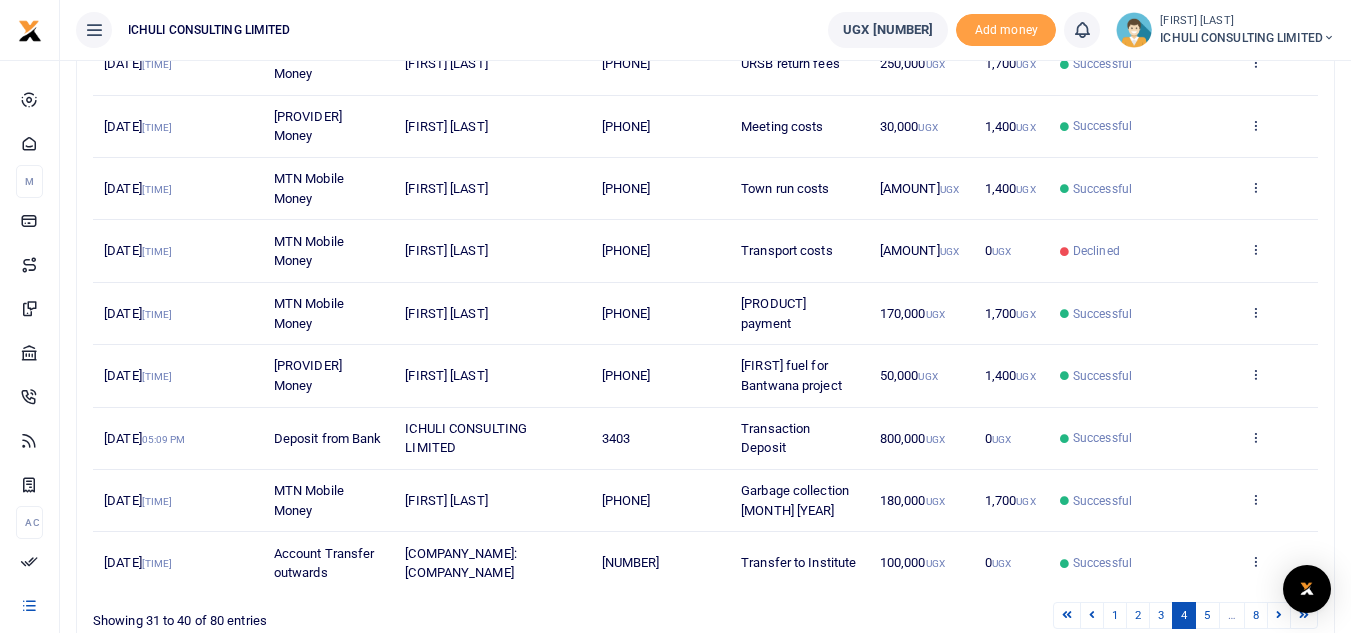 click on "256788552771" at bounding box center [647, 21] 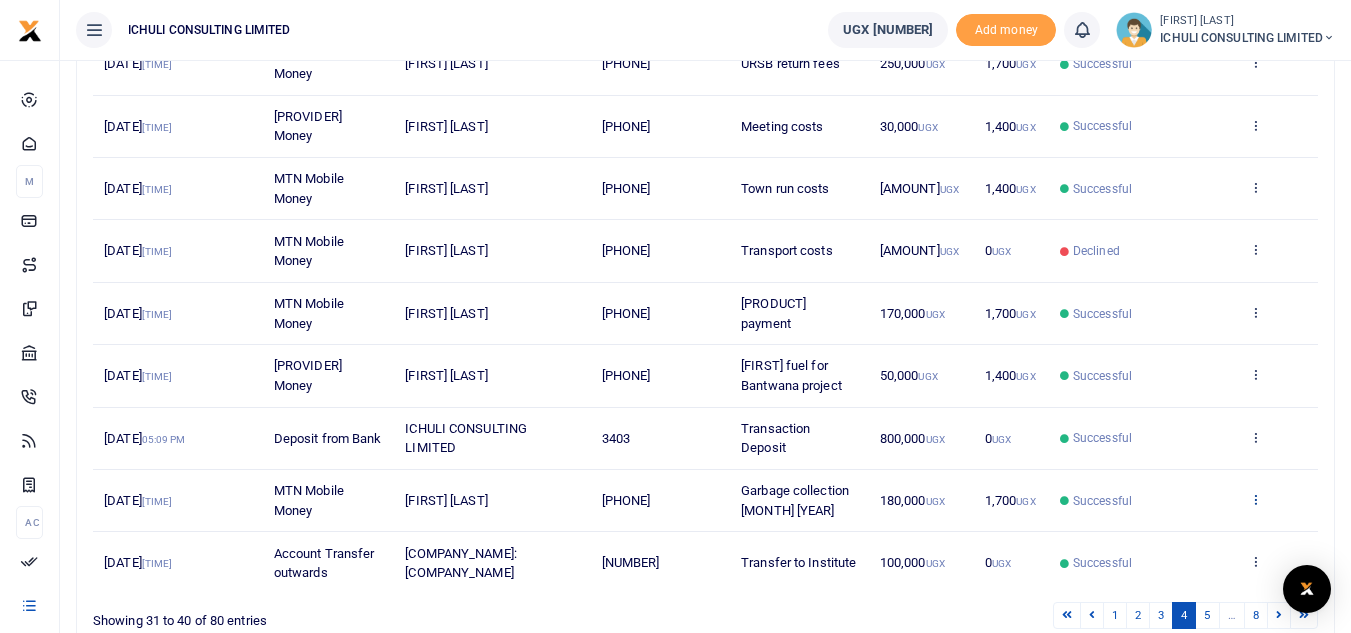 click at bounding box center (1227, 19) 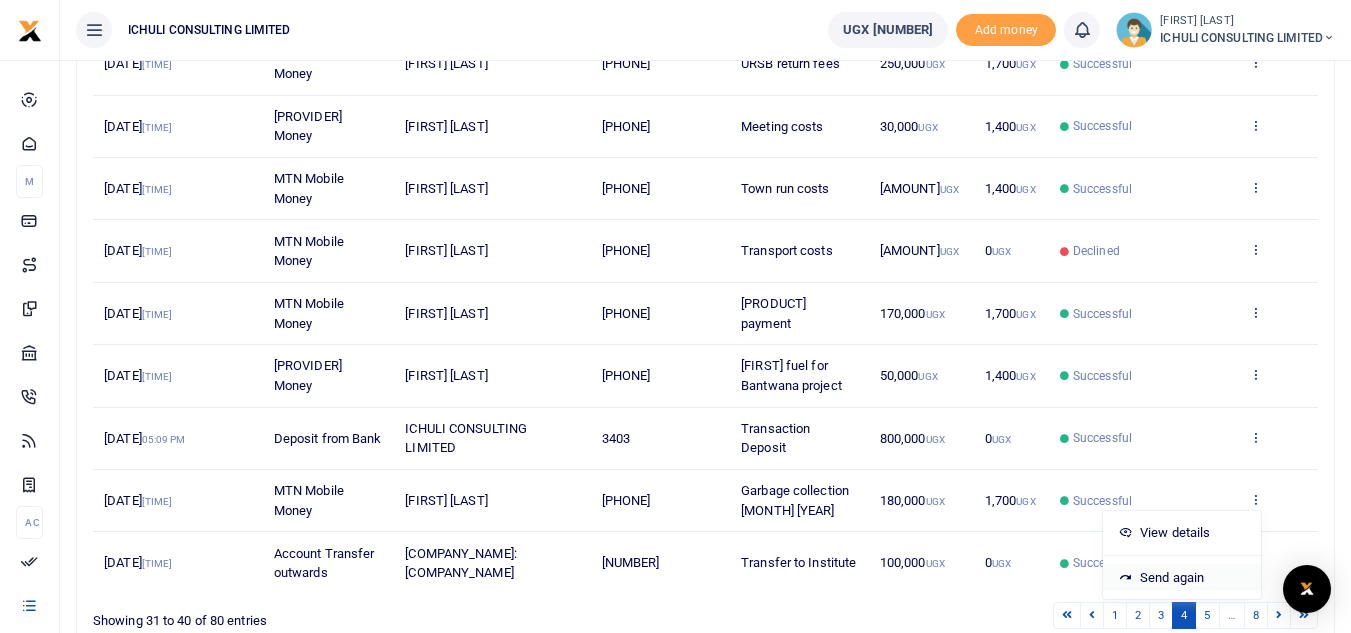 click on "Send again" at bounding box center [1196, 578] 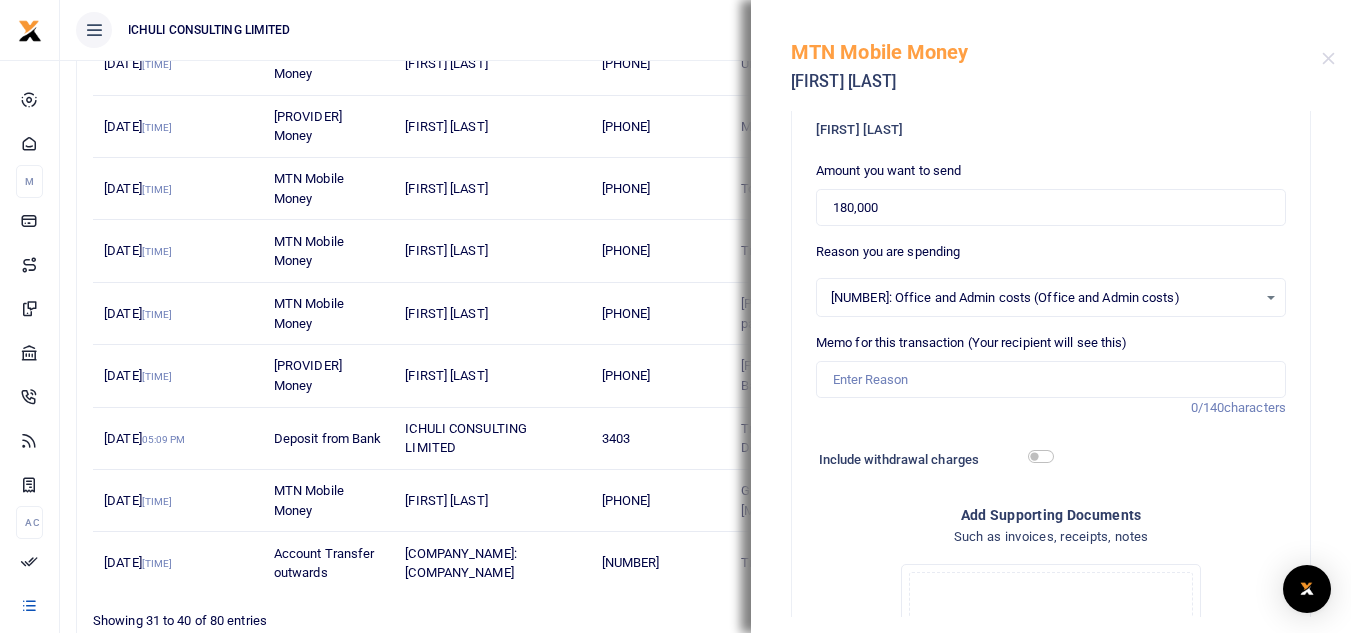 scroll, scrollTop: 145, scrollLeft: 0, axis: vertical 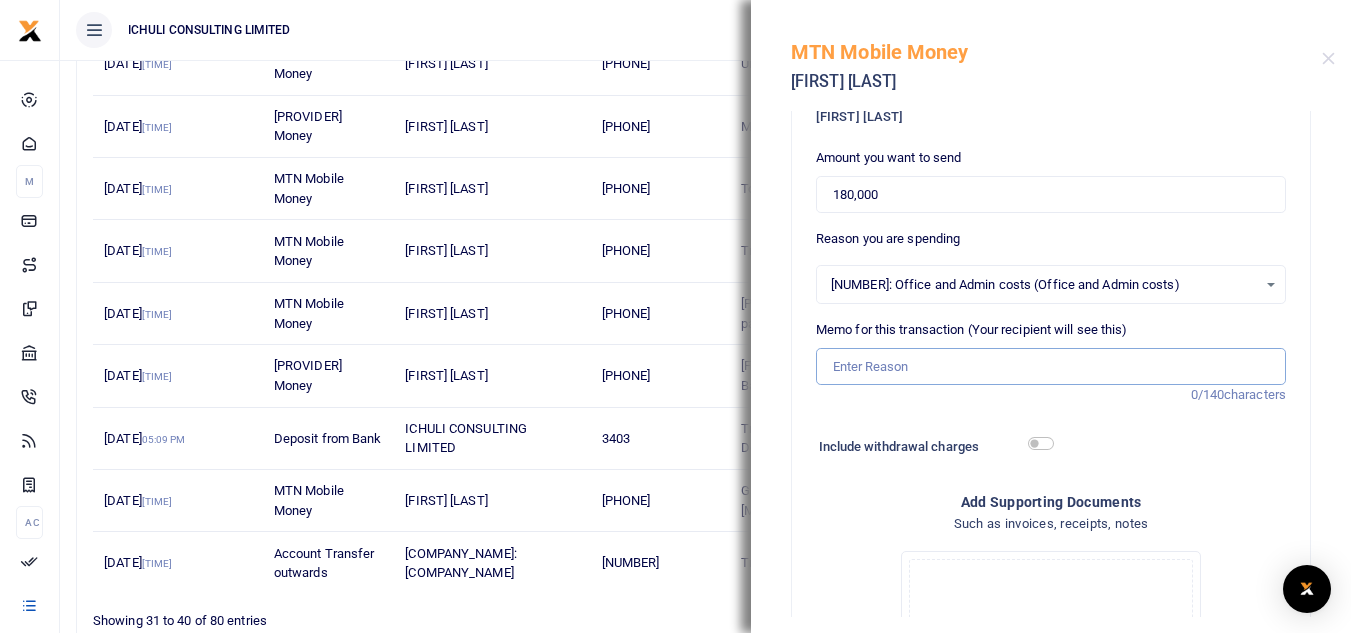 click on "Memo for this transaction (Your recipient will see this)" at bounding box center (1051, 367) 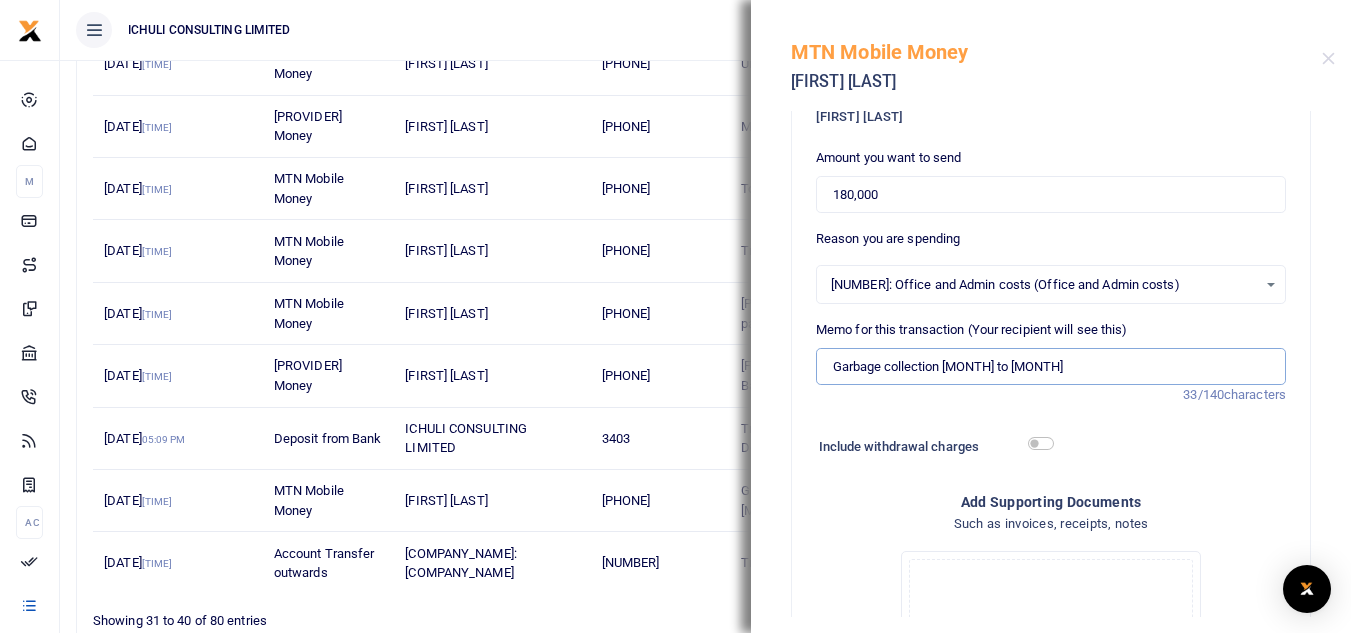 type on "Garbage collection July to Sept" 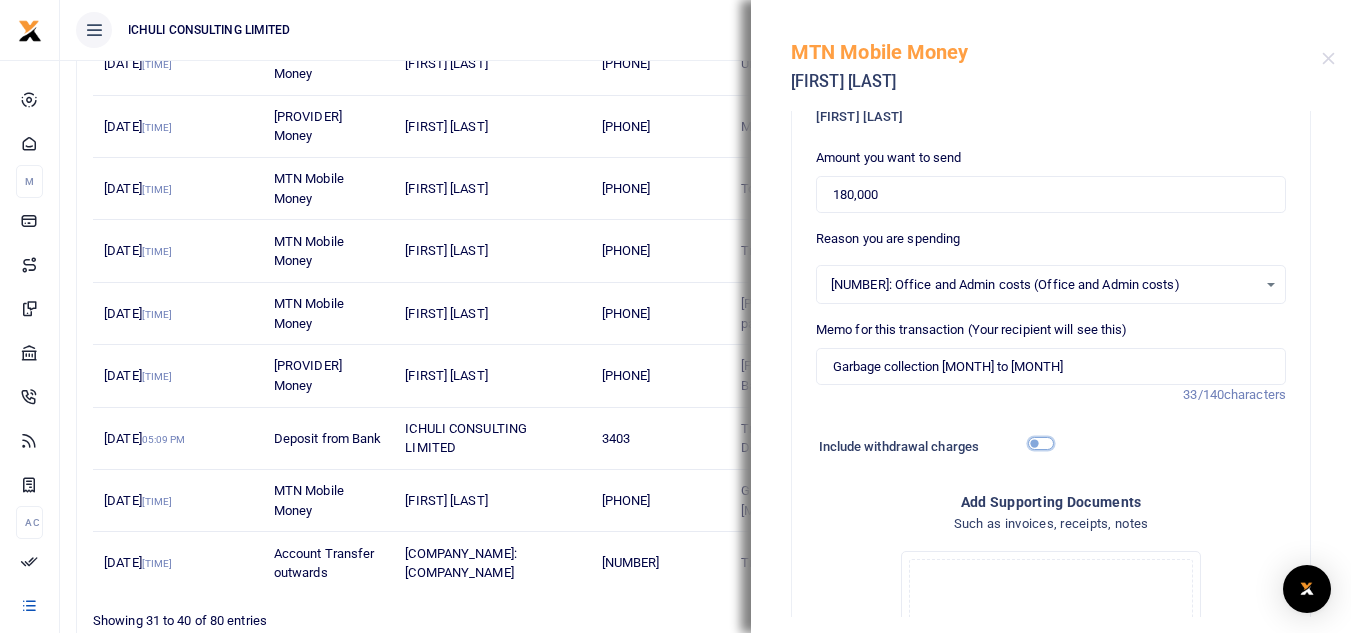 click at bounding box center (1041, 443) 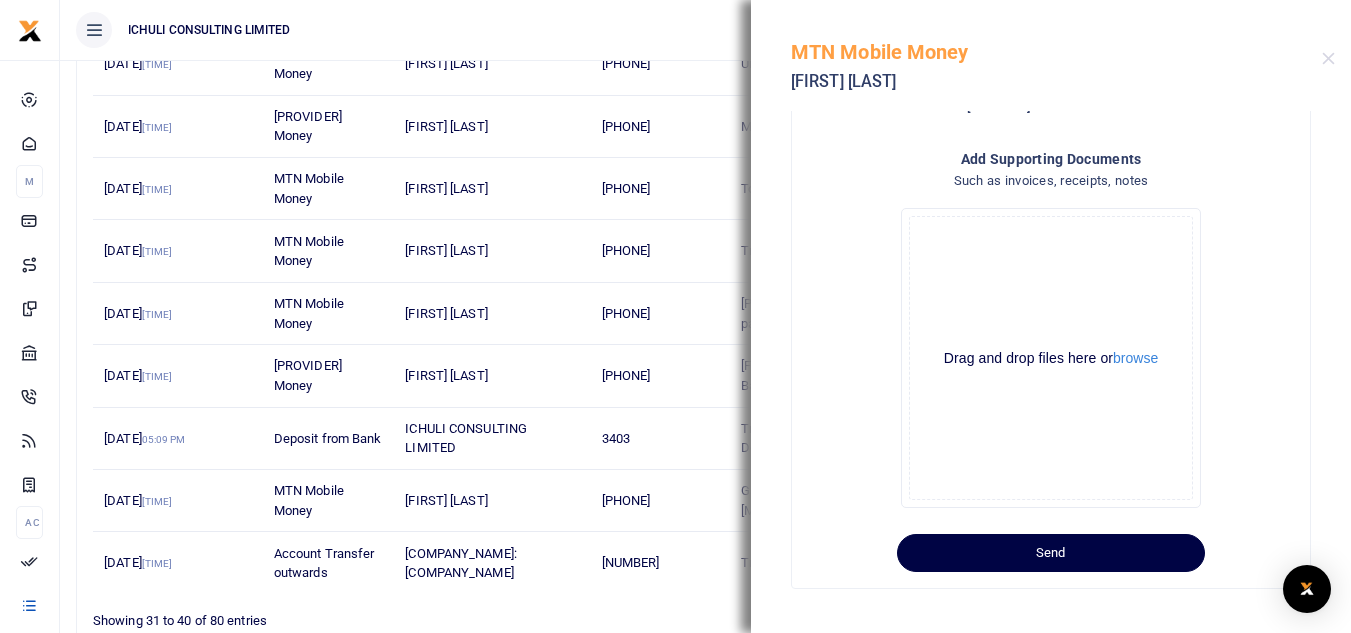 scroll, scrollTop: 555, scrollLeft: 0, axis: vertical 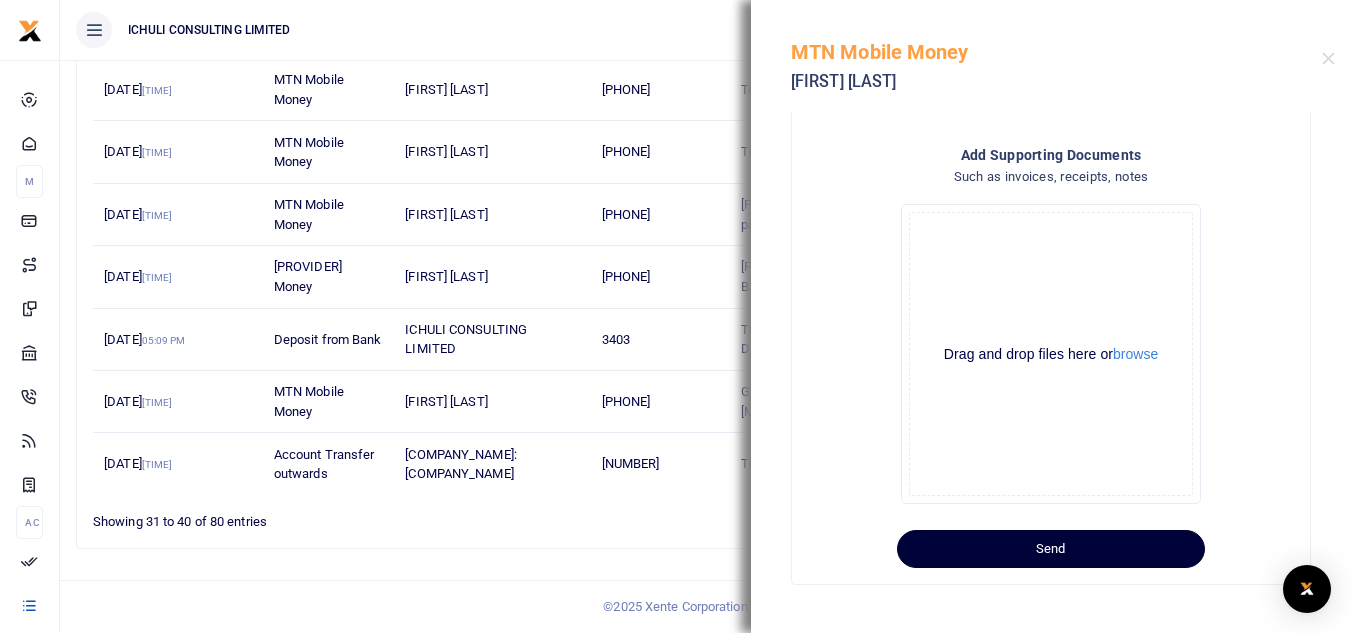 click on "Send" at bounding box center (1051, 569) 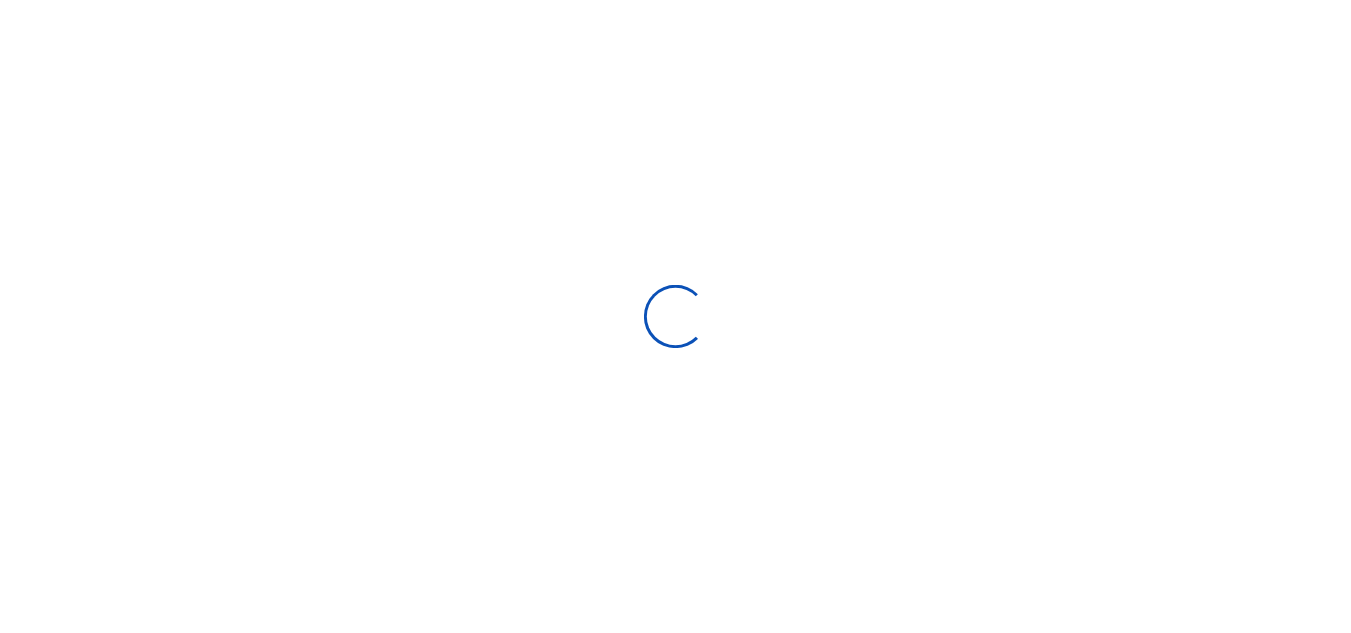 scroll, scrollTop: 0, scrollLeft: 0, axis: both 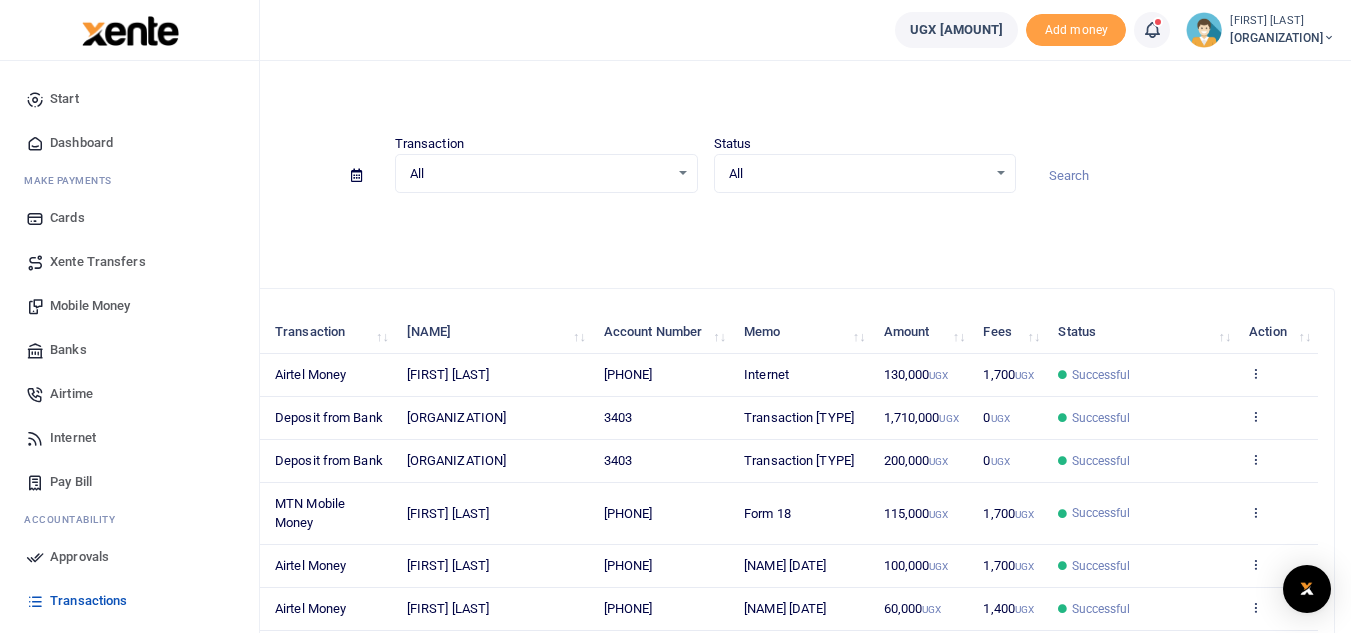 click on "Approvals" at bounding box center [79, 557] 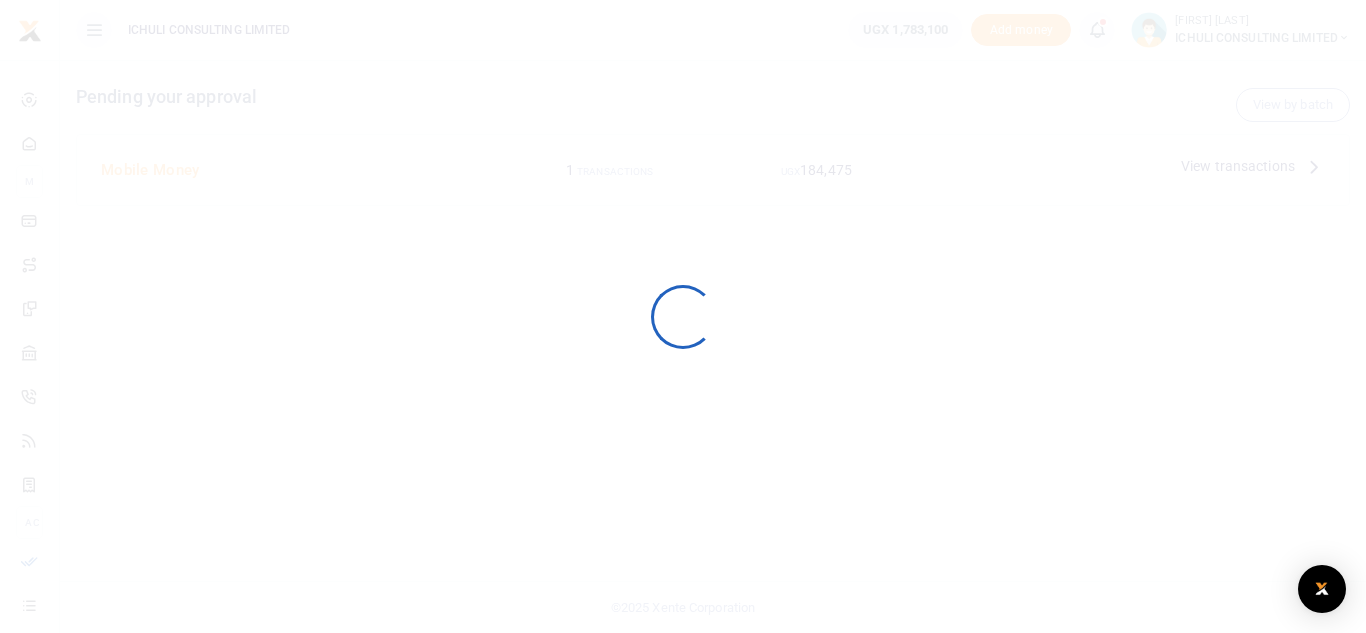 scroll, scrollTop: 0, scrollLeft: 0, axis: both 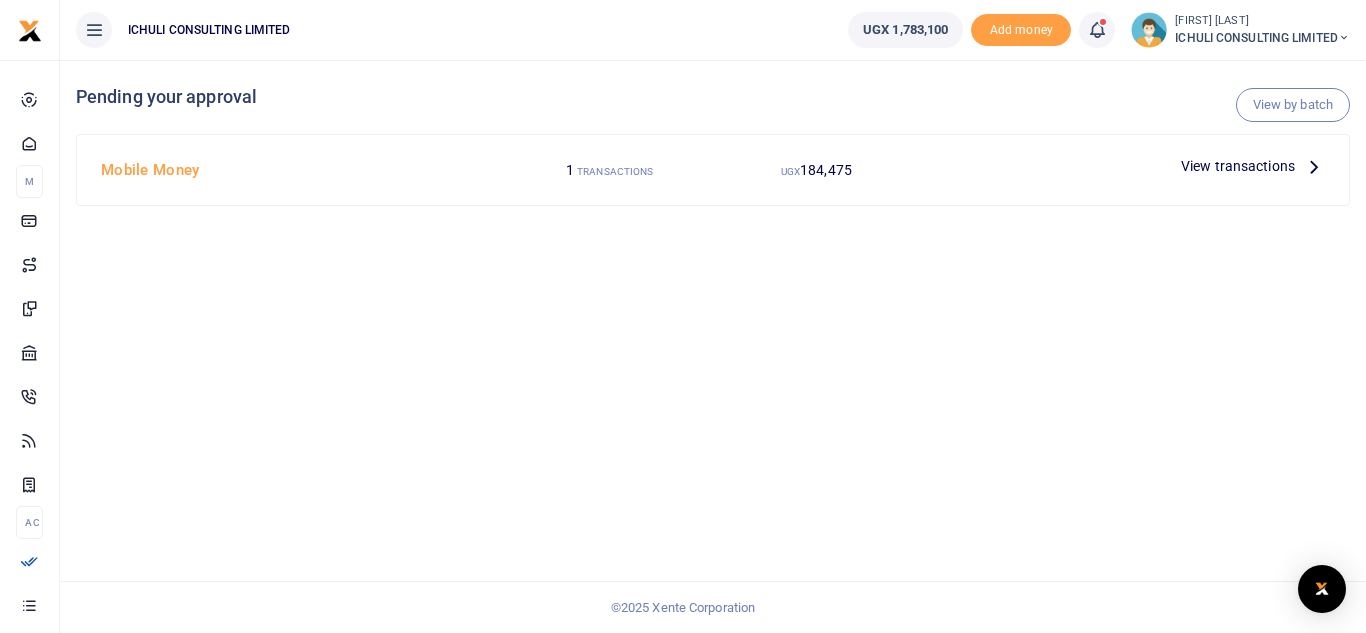 click at bounding box center [1314, 166] 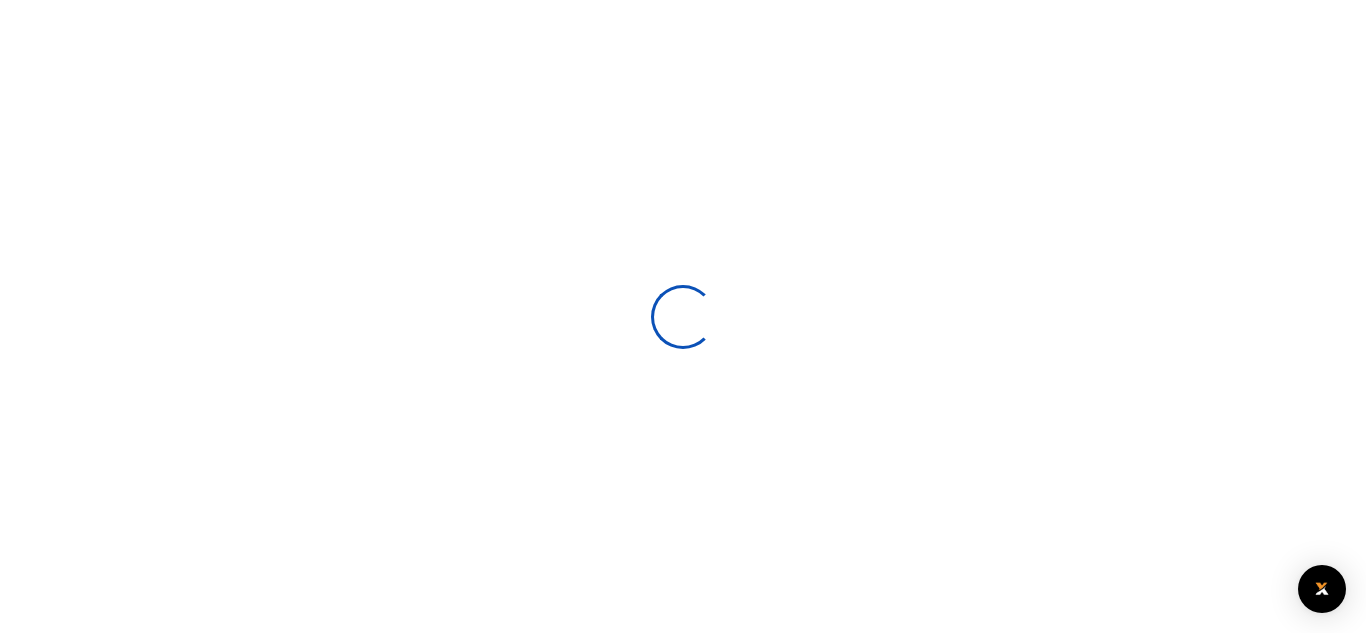 scroll, scrollTop: 0, scrollLeft: 0, axis: both 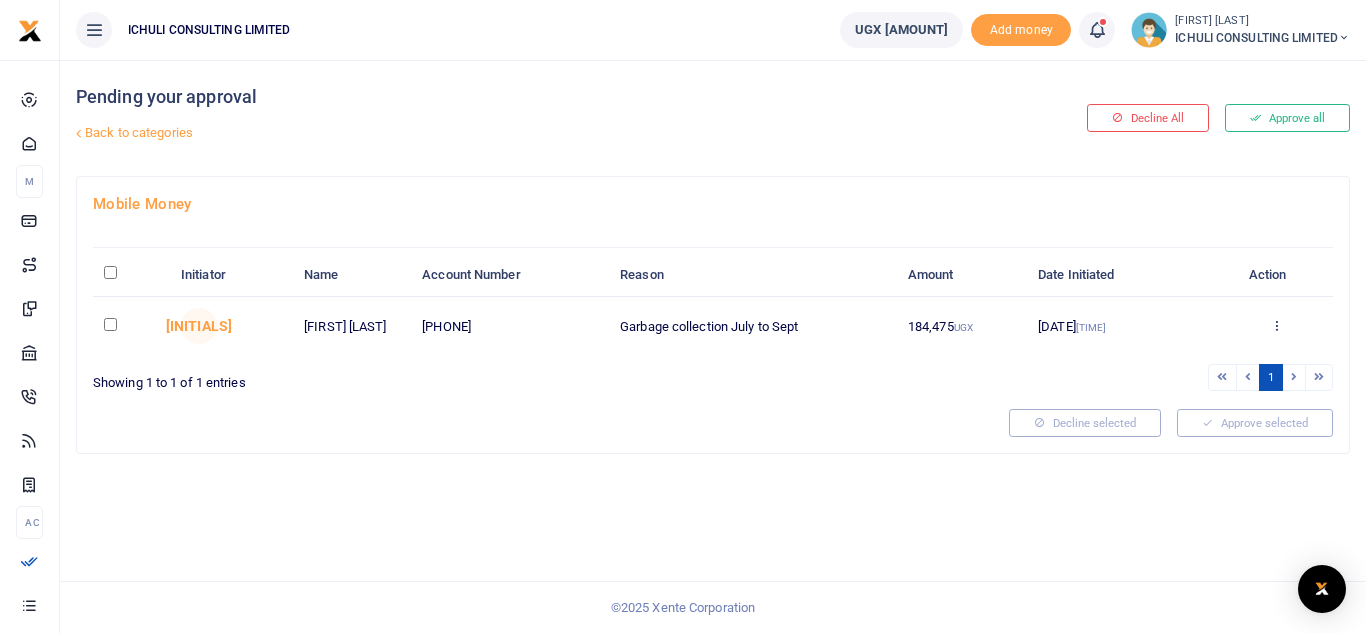 click at bounding box center [110, 324] 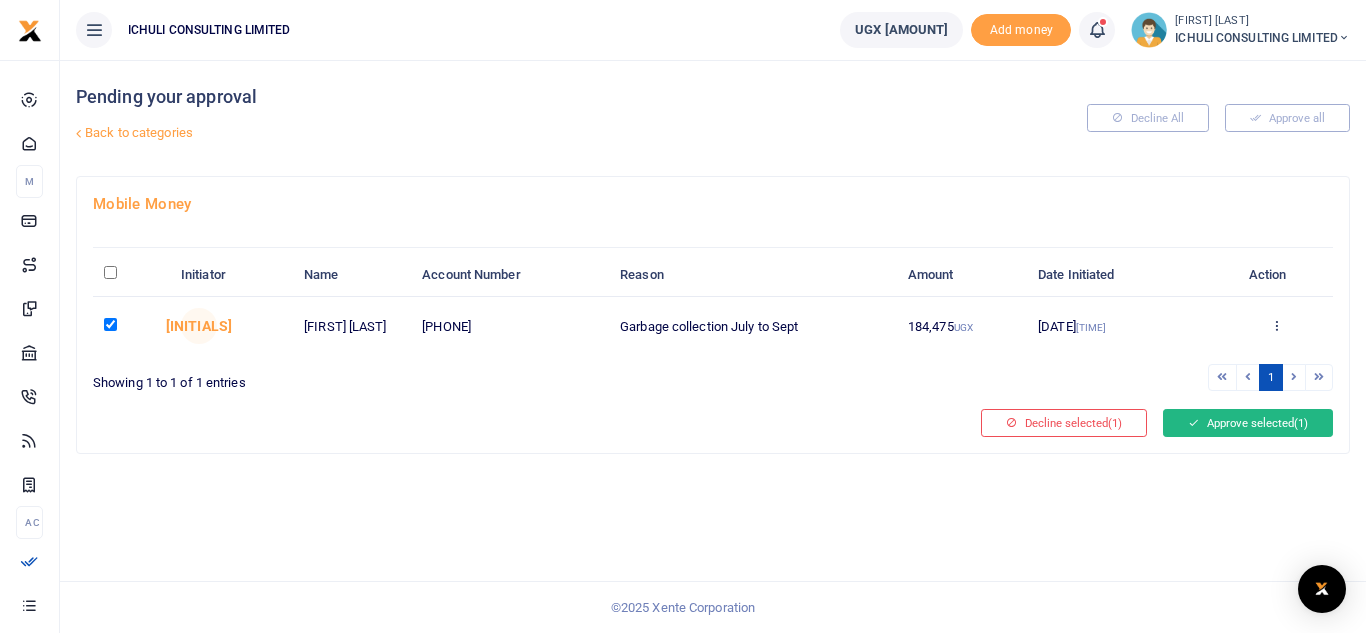 click on "Approve selected  (1)" at bounding box center [1248, 423] 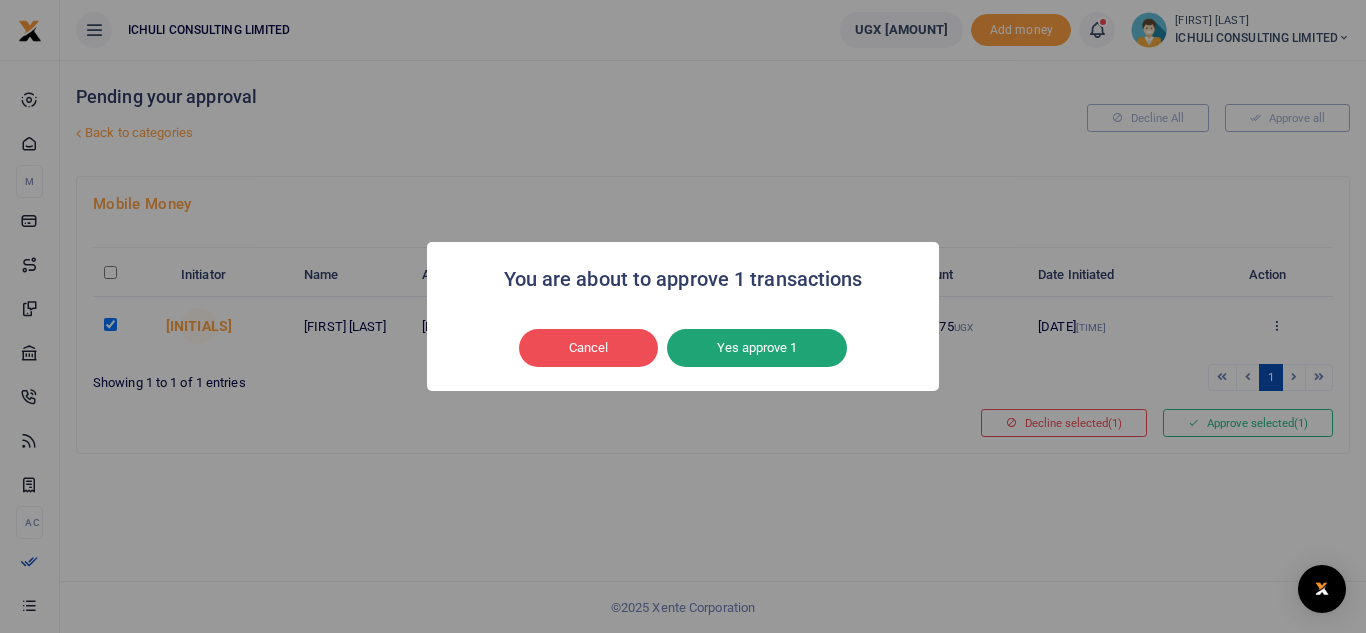 click on "Yes approve 1" at bounding box center (757, 348) 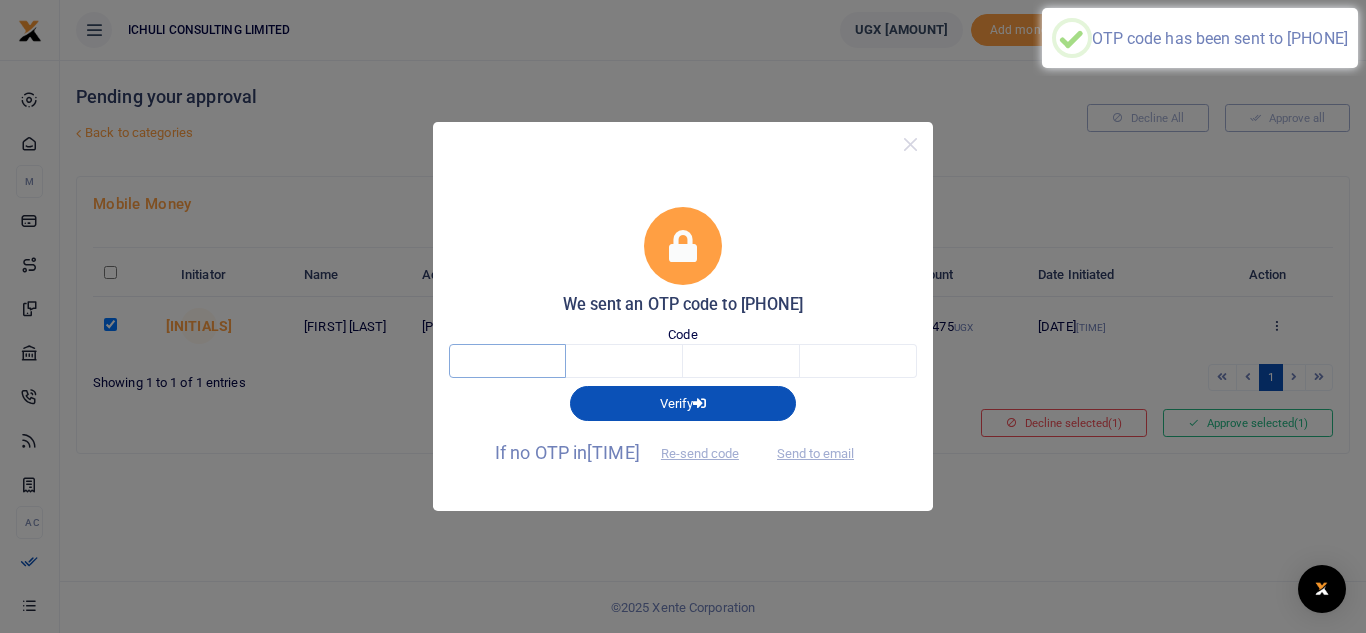 click at bounding box center (507, 361) 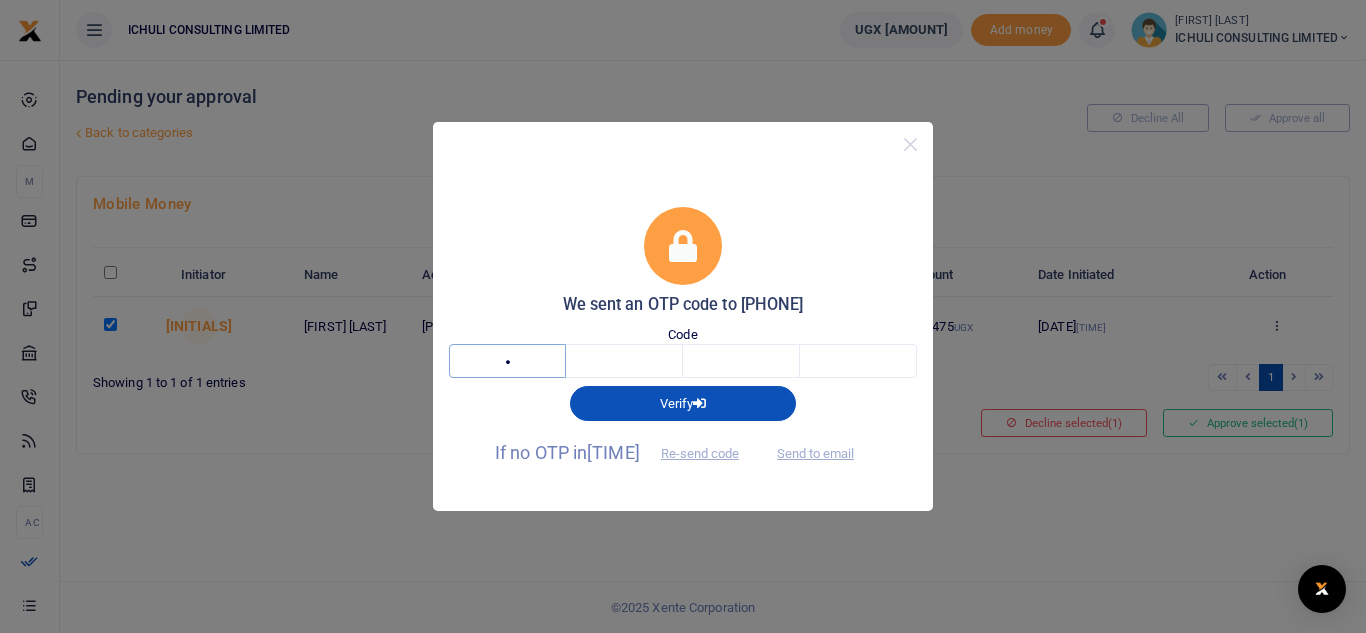 type on "1" 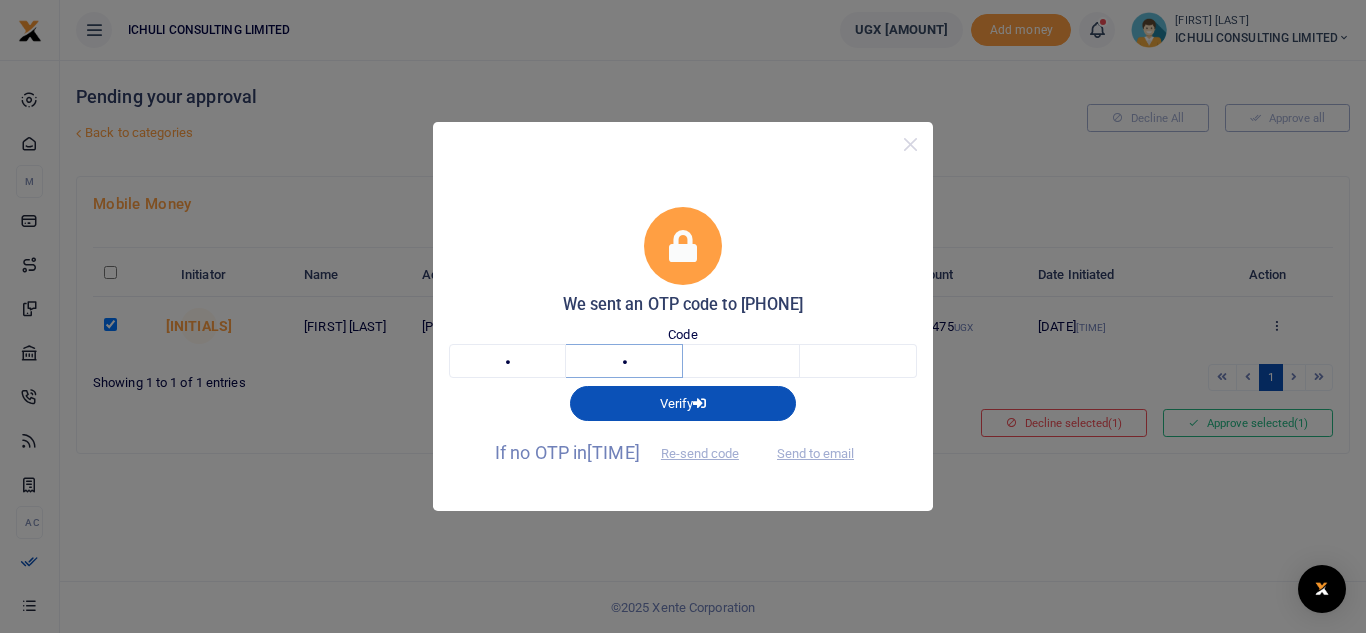 type on "6" 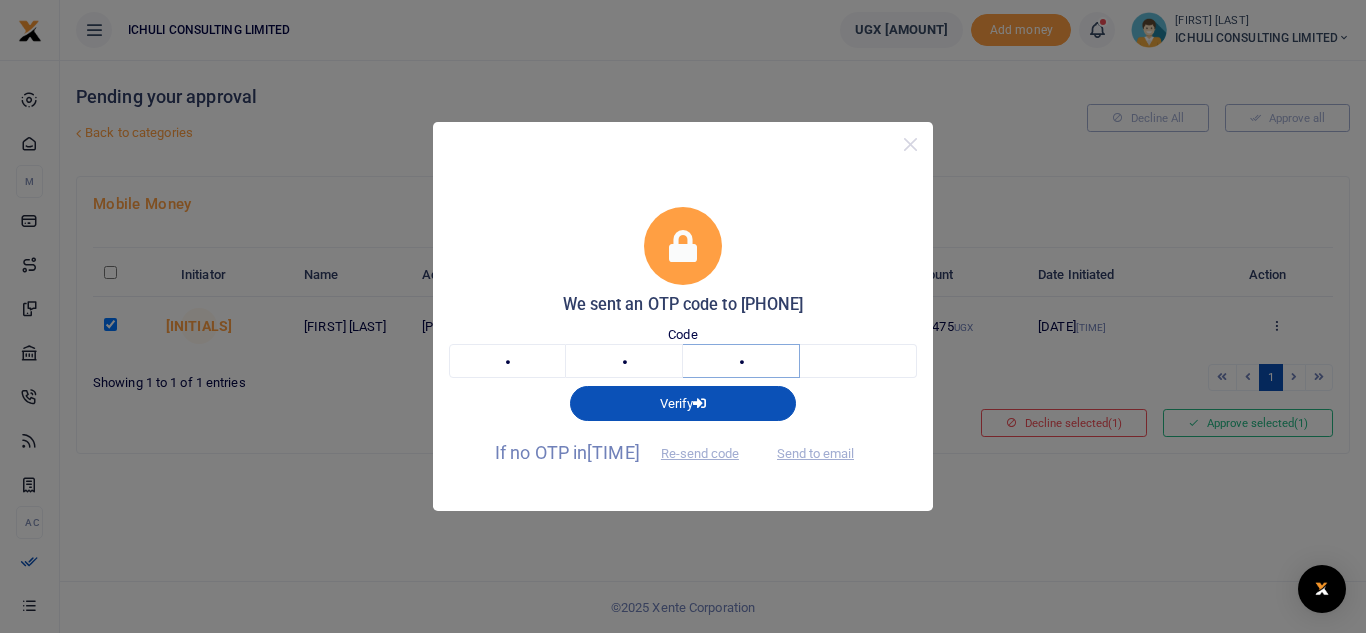 type on "8" 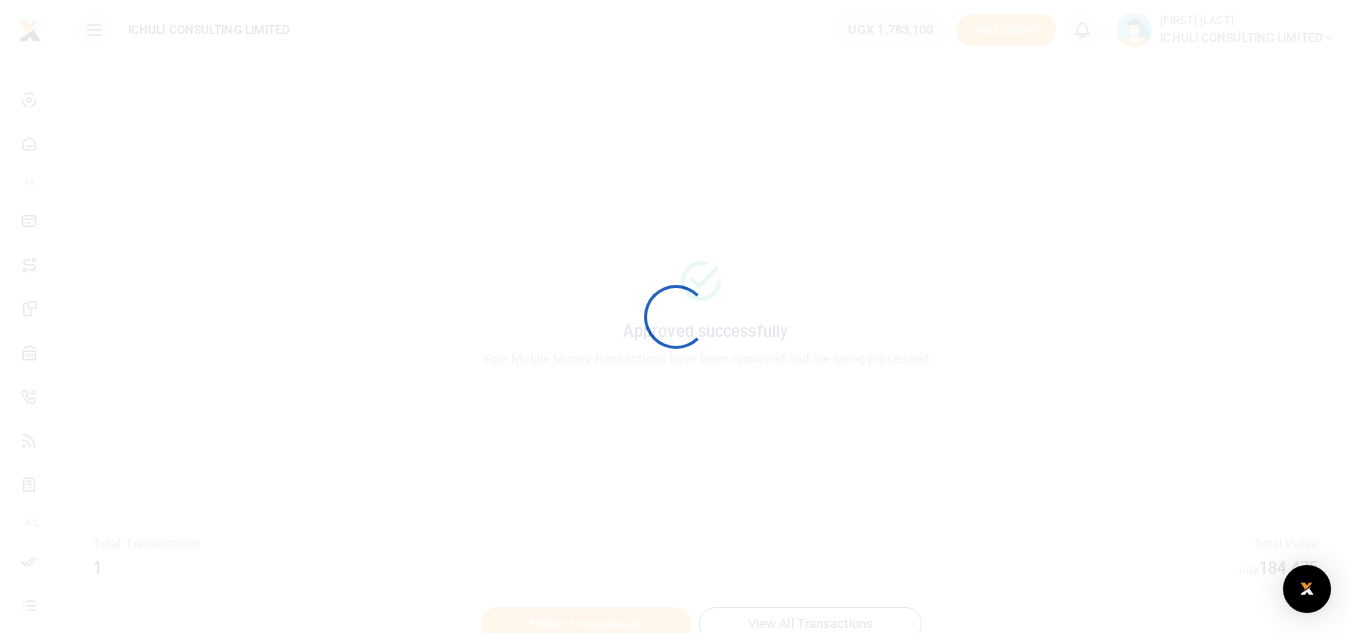 scroll, scrollTop: 0, scrollLeft: 0, axis: both 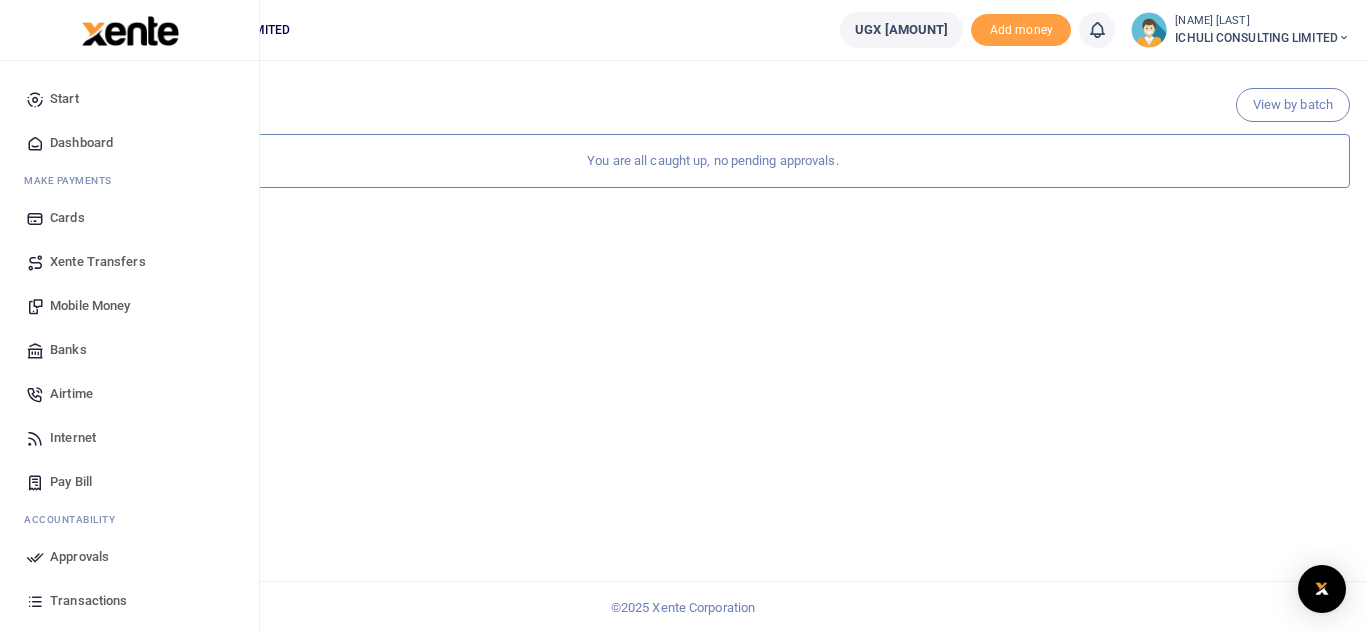 click on "Mobile Money" at bounding box center [90, 306] 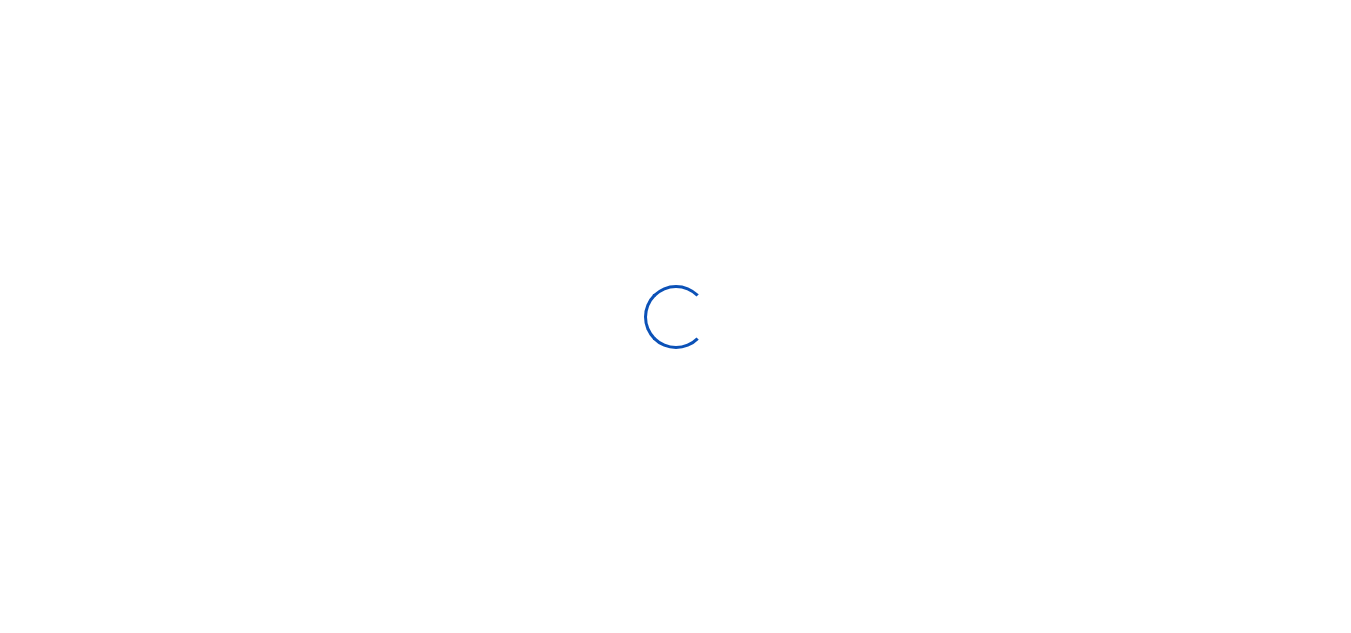 scroll, scrollTop: 0, scrollLeft: 0, axis: both 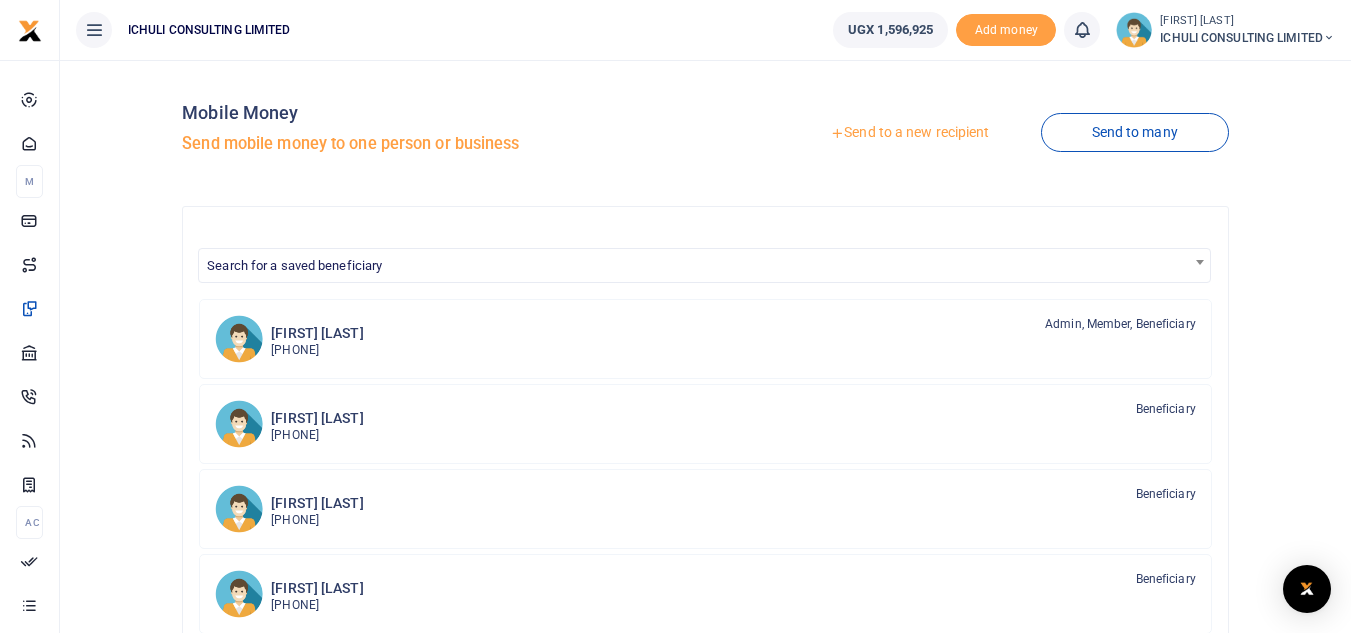 click on "Send to a new recipient" at bounding box center [909, 133] 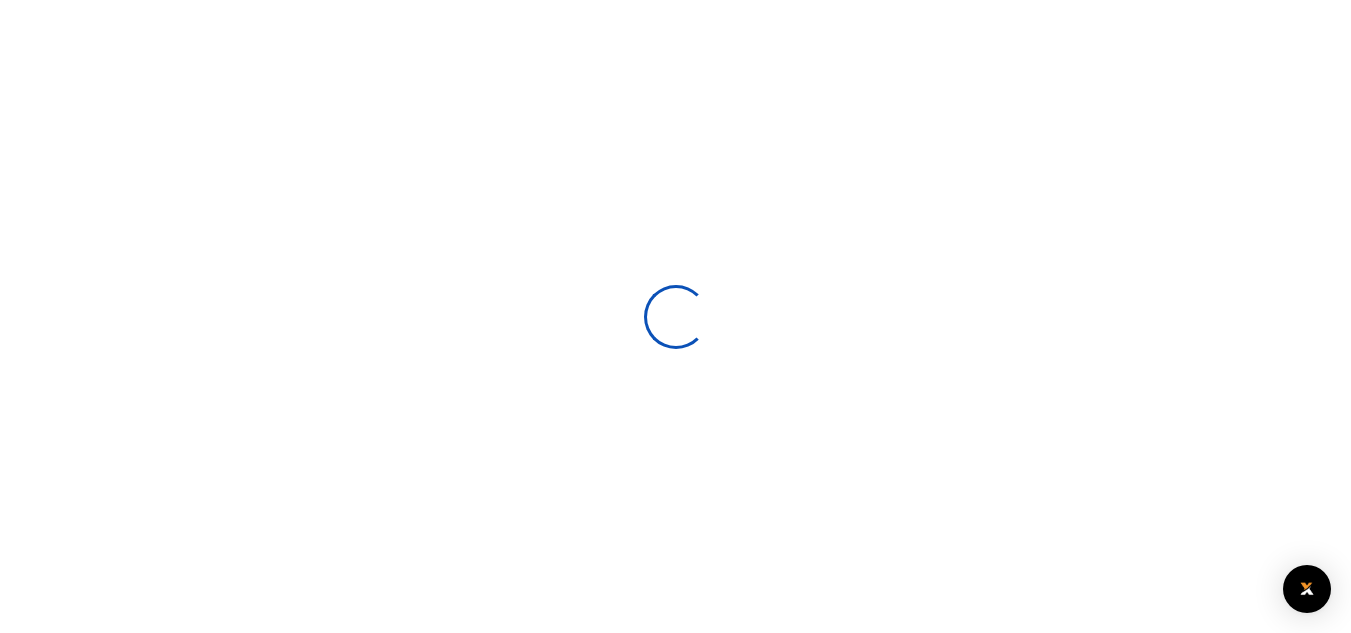 scroll, scrollTop: 0, scrollLeft: 0, axis: both 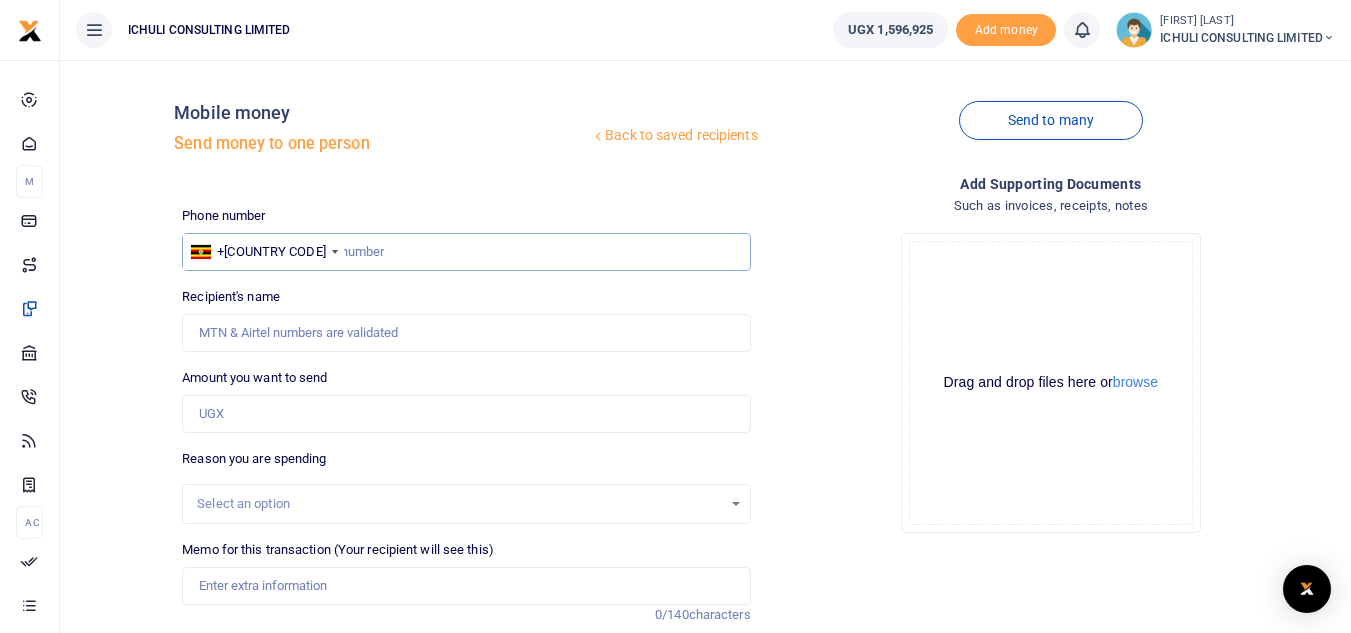 click at bounding box center [466, 252] 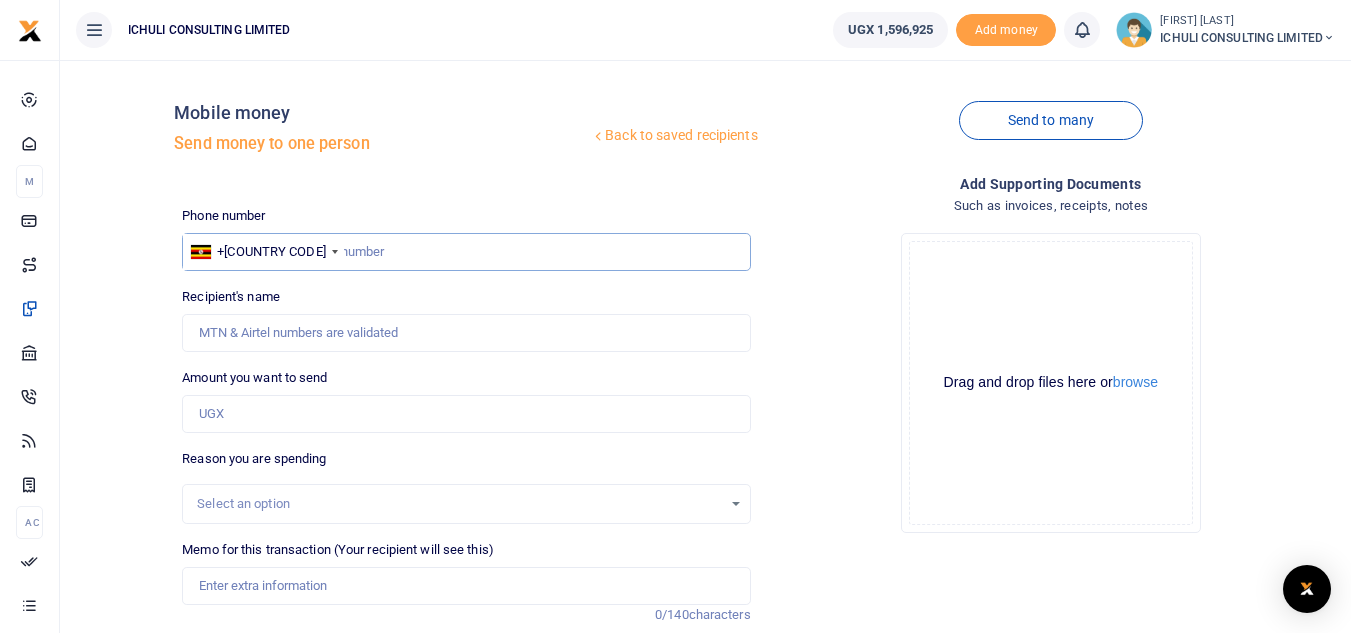 paste on "[PHONE]" 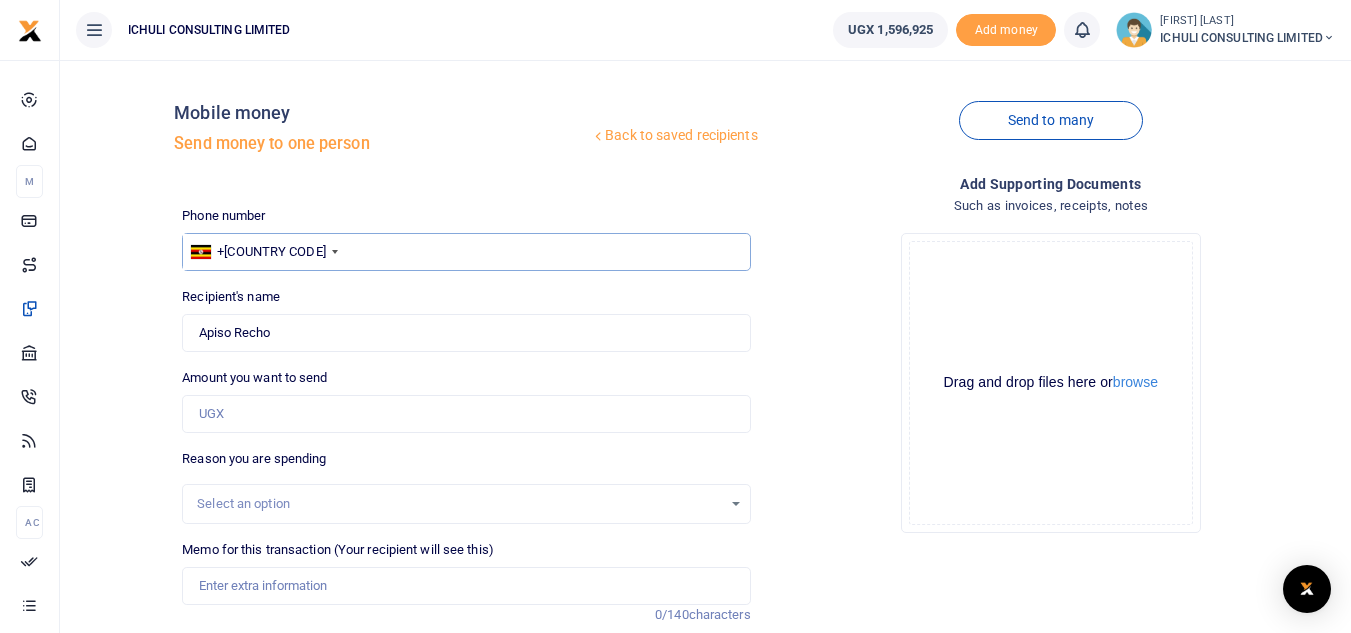 type on "[PHONE]" 